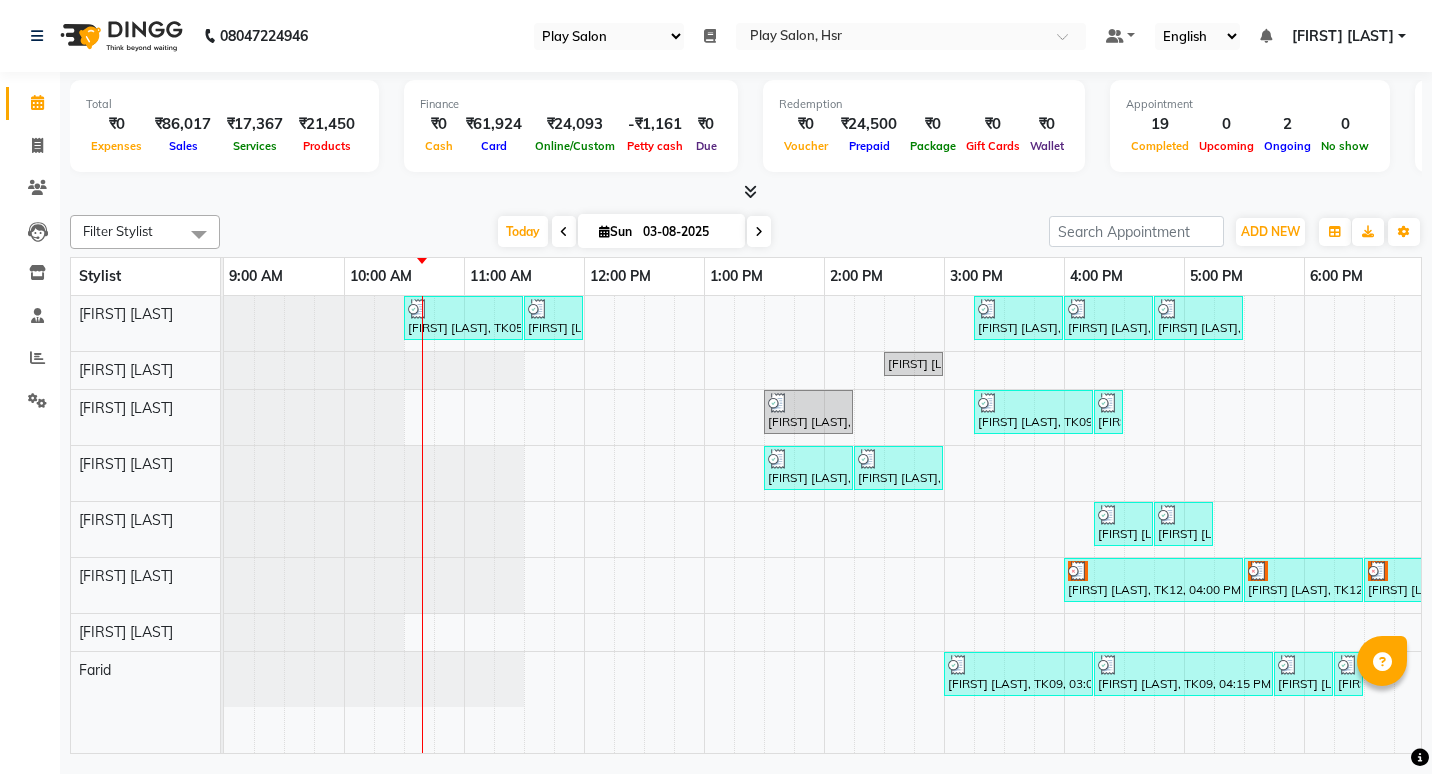 select on "92" 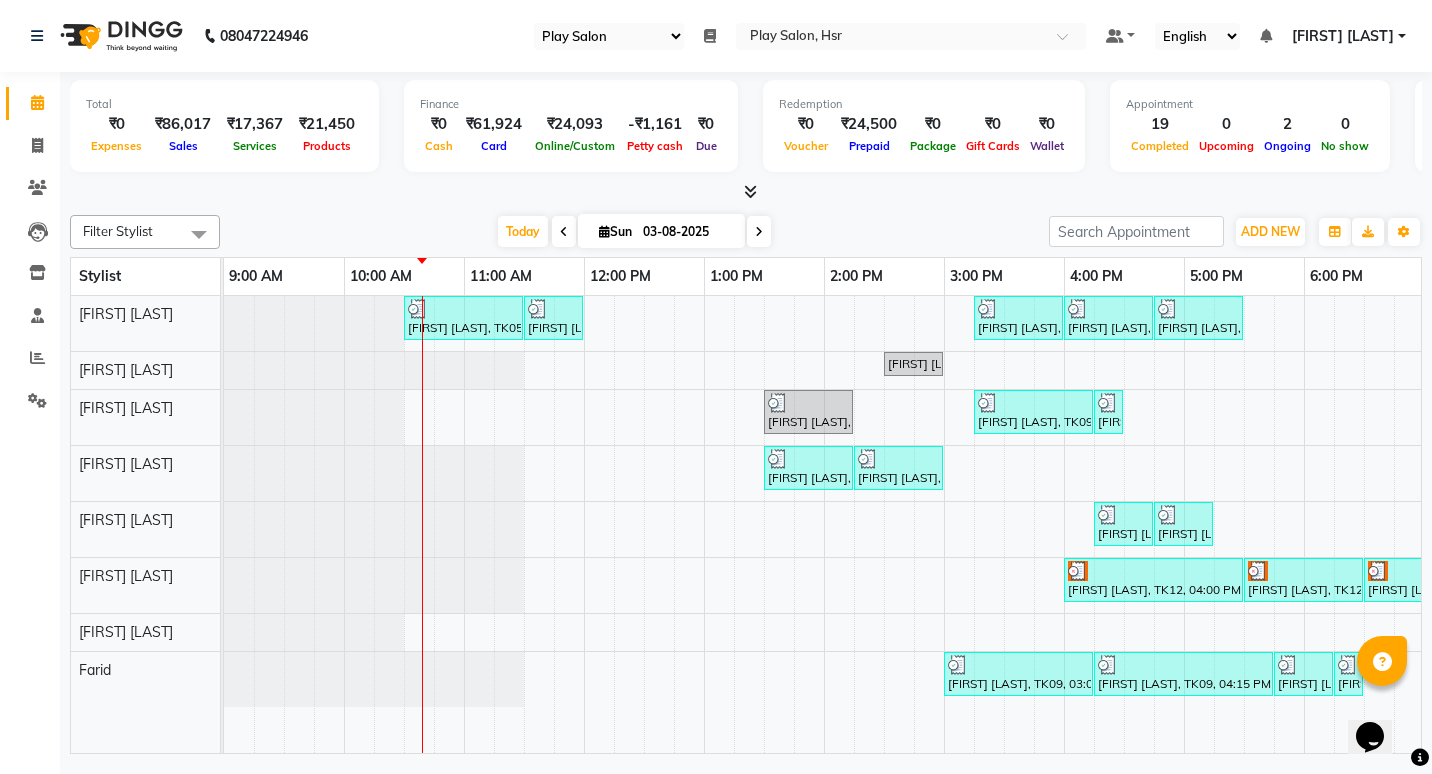 scroll, scrollTop: 0, scrollLeft: 0, axis: both 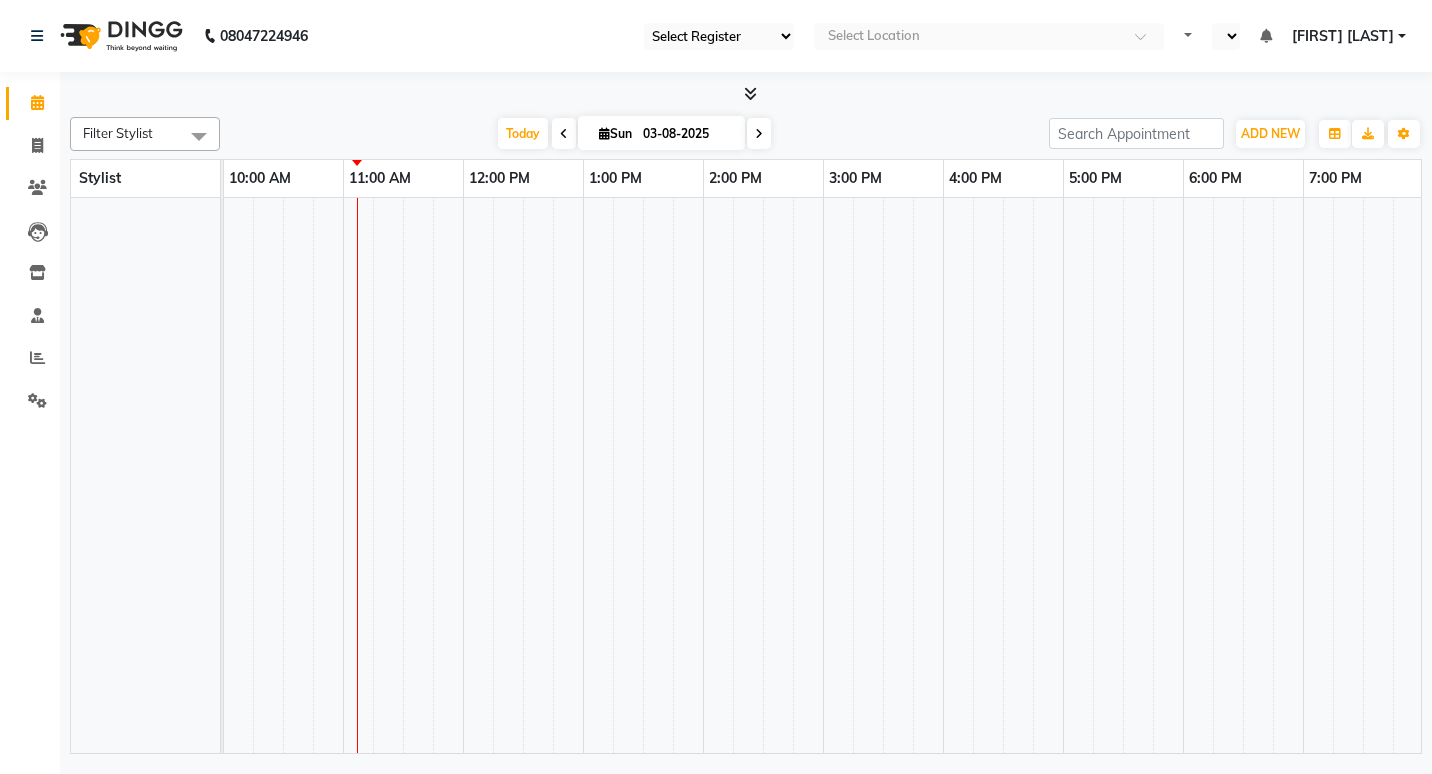 select on "92" 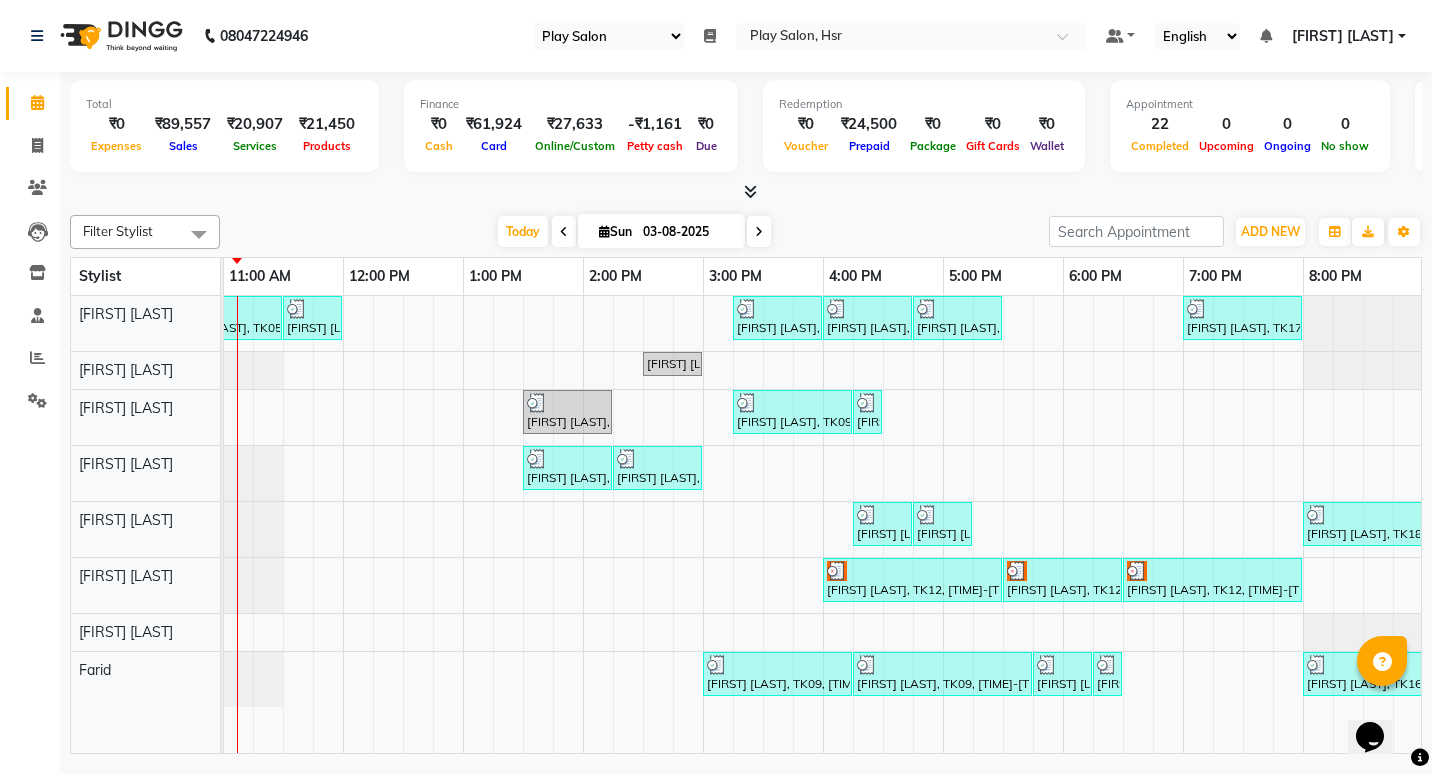 scroll, scrollTop: 0, scrollLeft: 0, axis: both 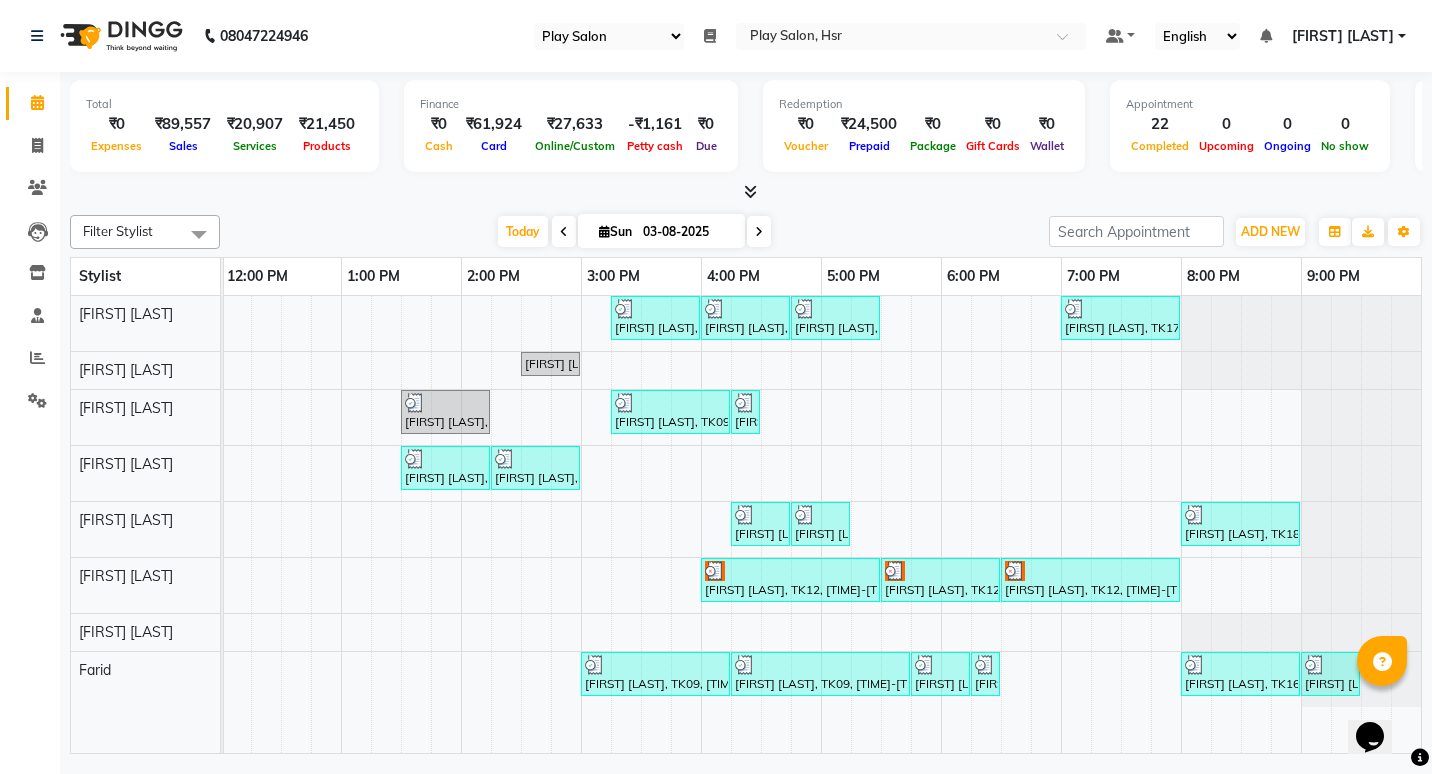 click at bounding box center [715, 571] 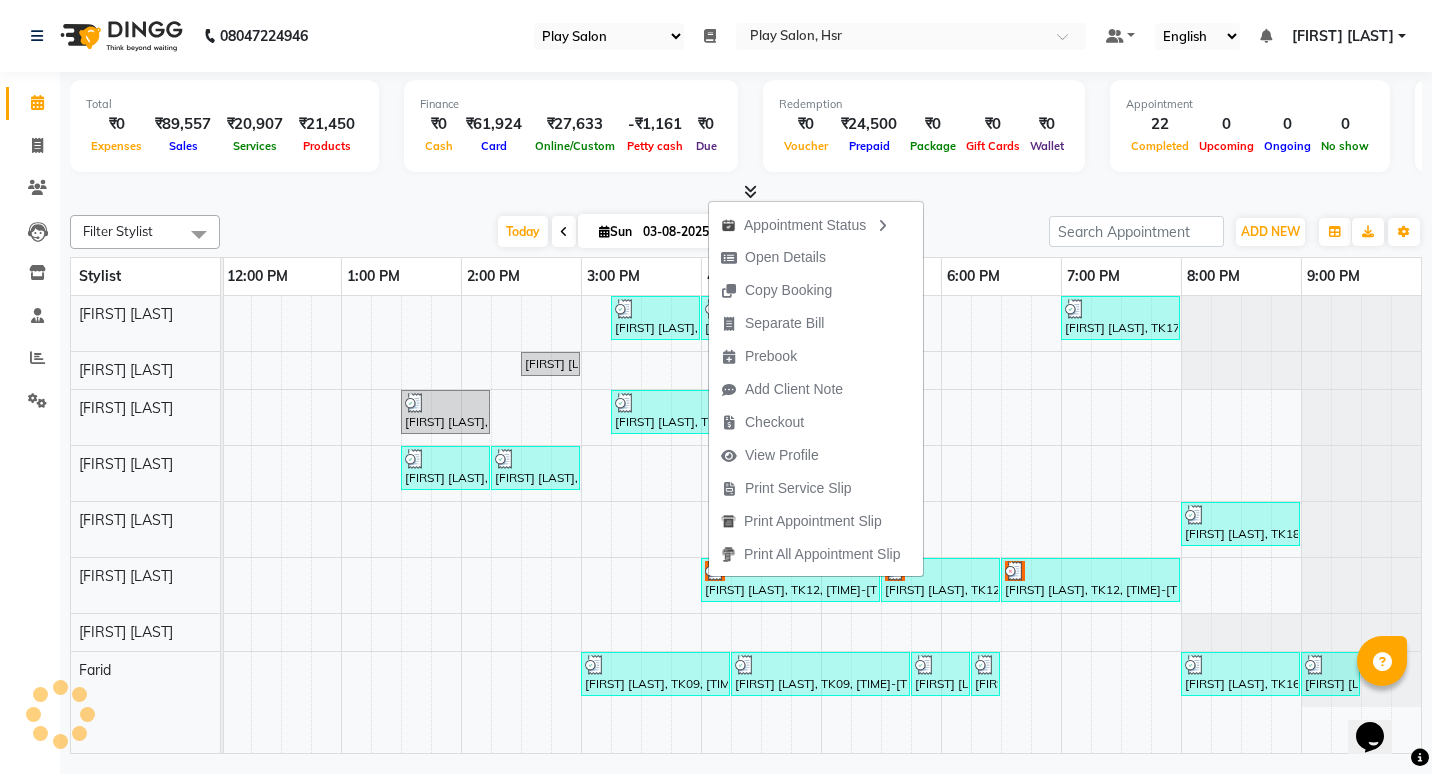 click at bounding box center (715, 571) 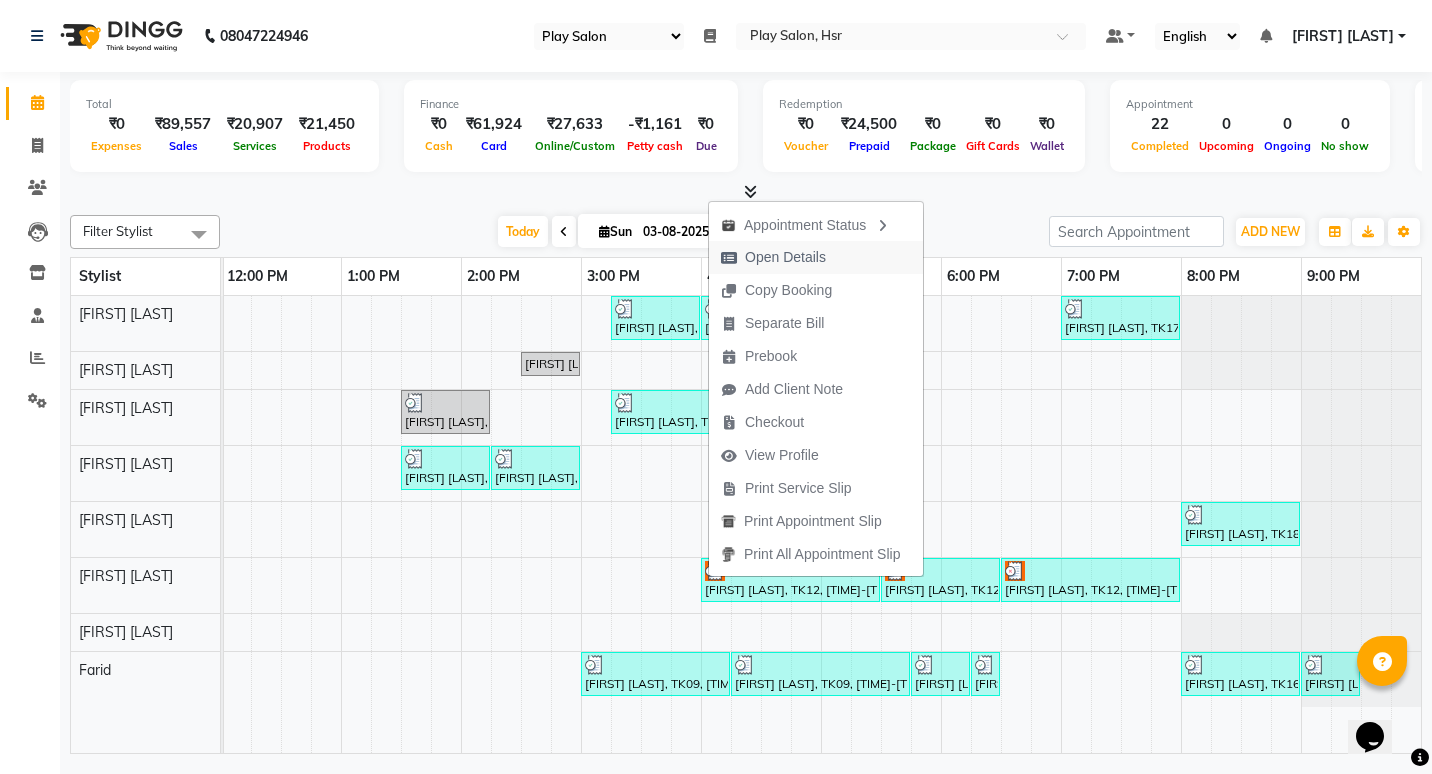 click on "Open Details" at bounding box center [785, 257] 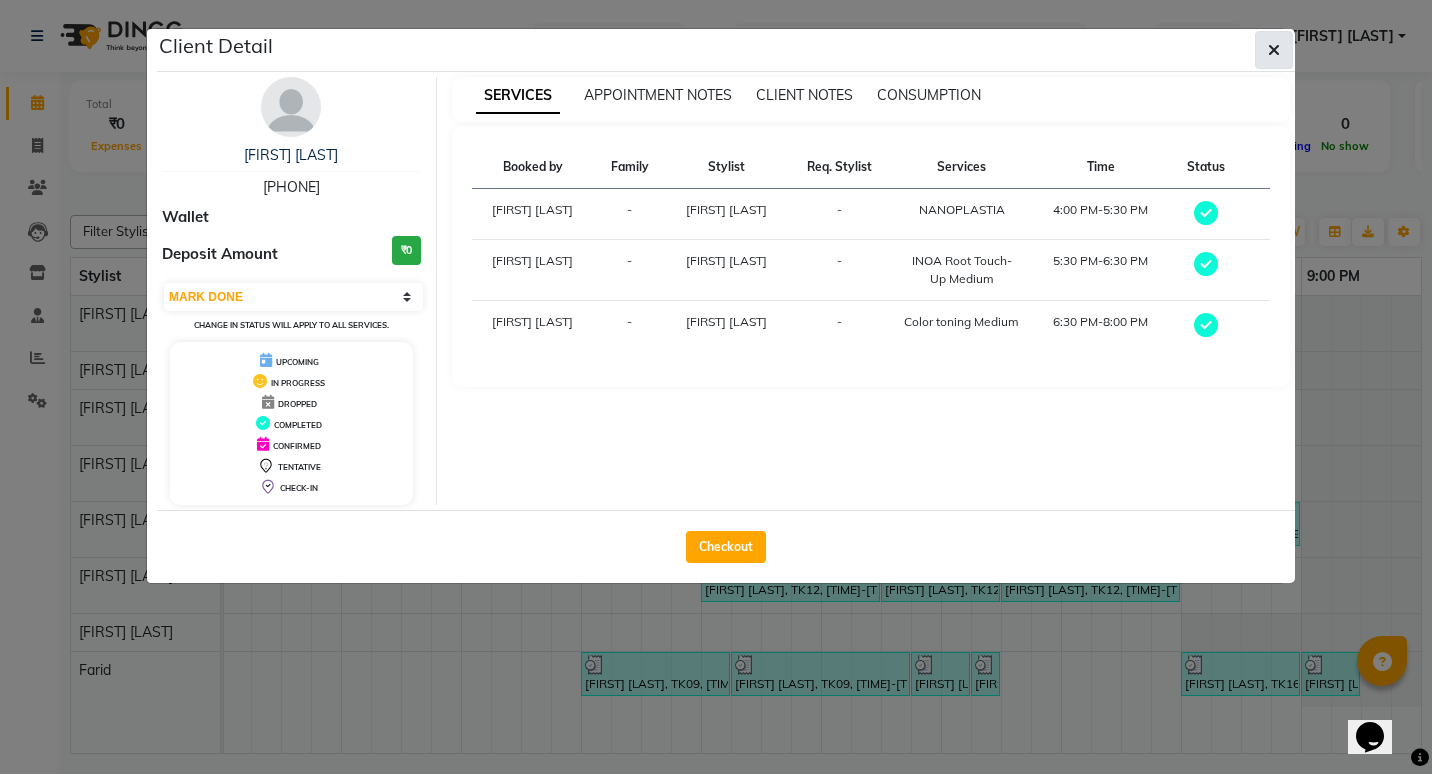 click 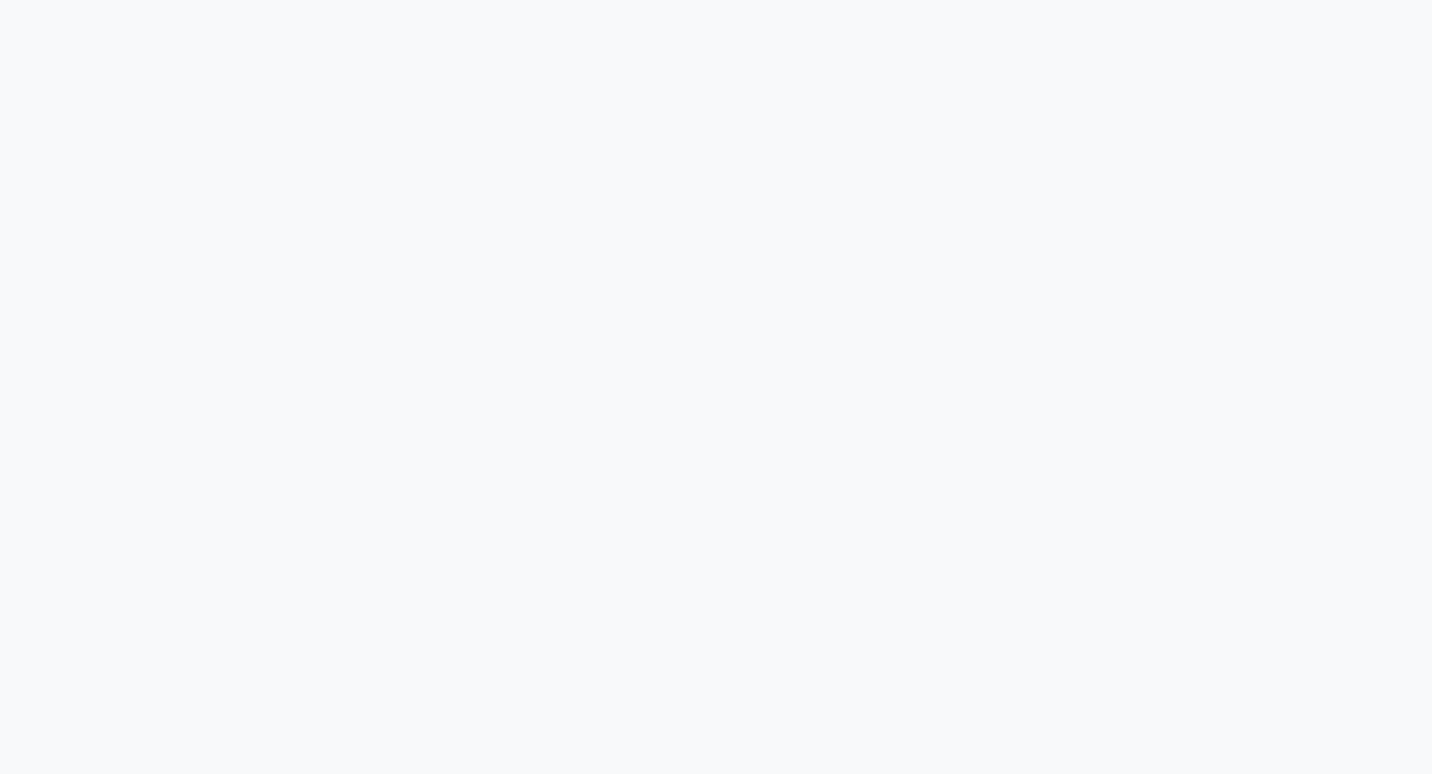 scroll, scrollTop: 0, scrollLeft: 0, axis: both 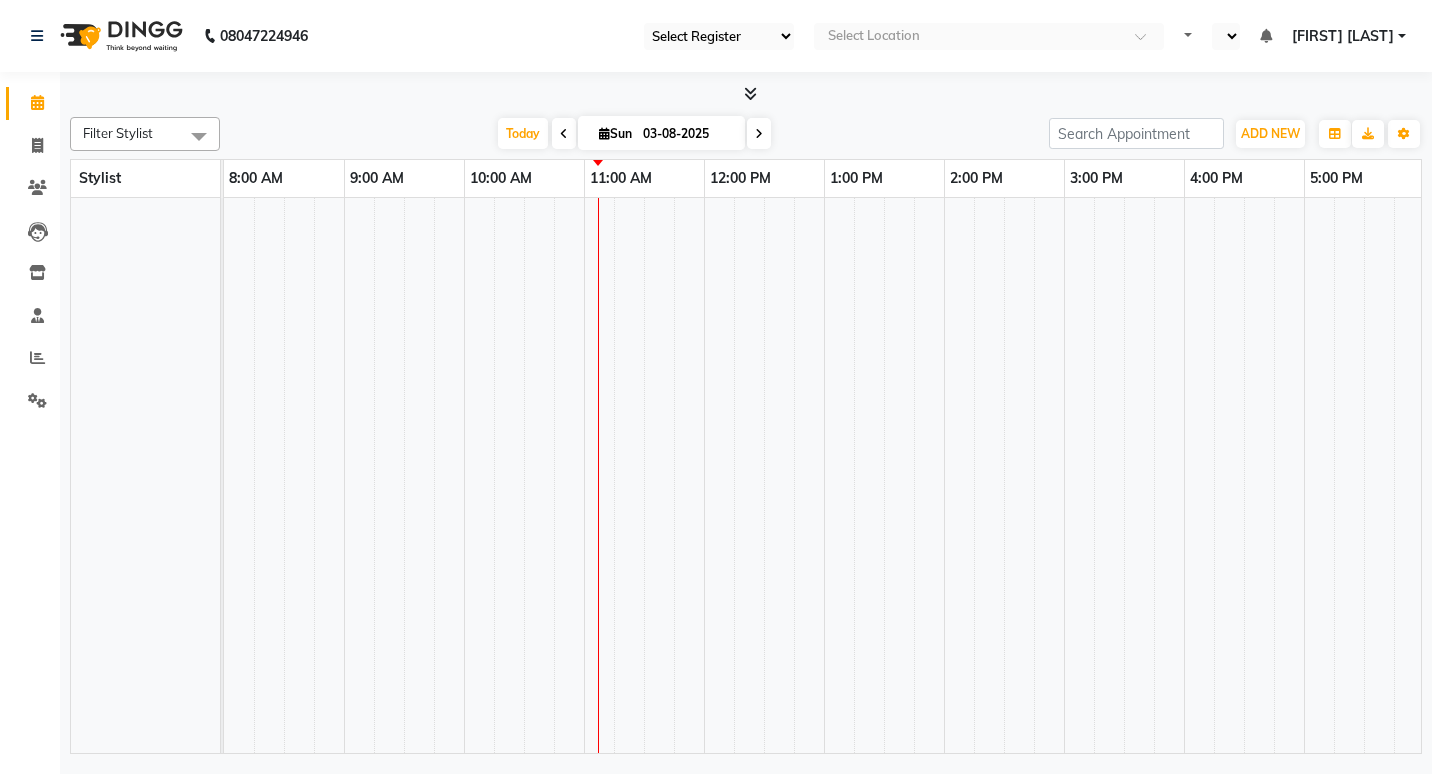 select on "92" 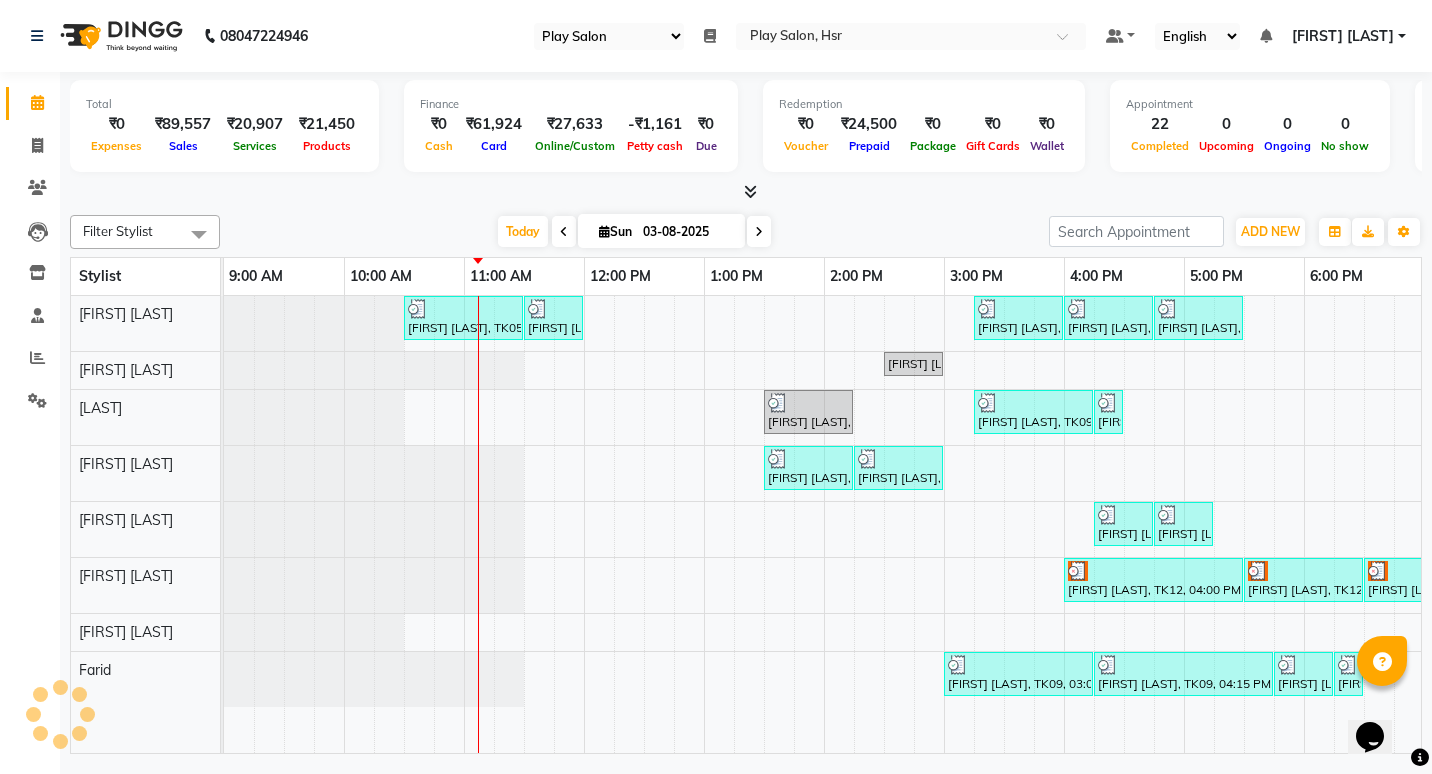 scroll, scrollTop: 0, scrollLeft: 0, axis: both 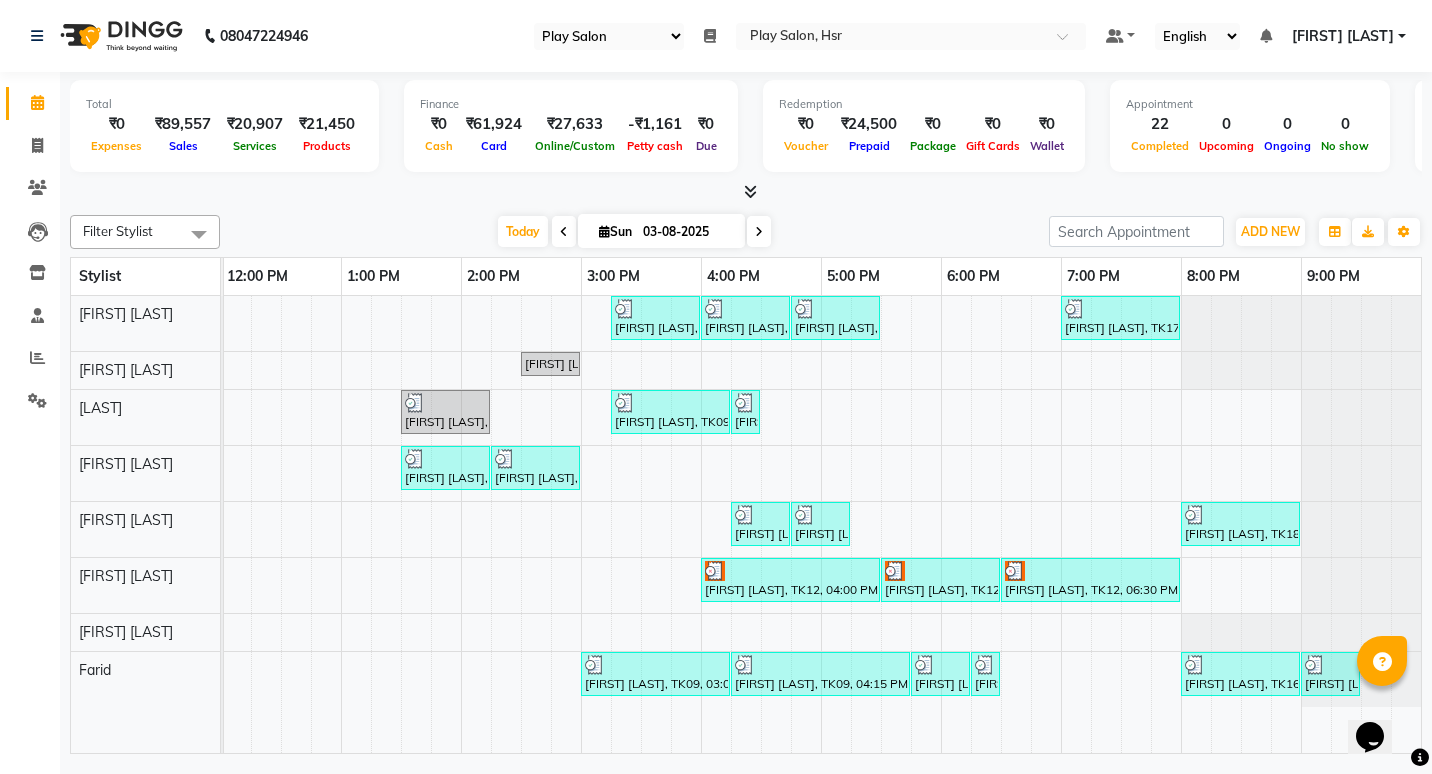 click at bounding box center (1240, 515) 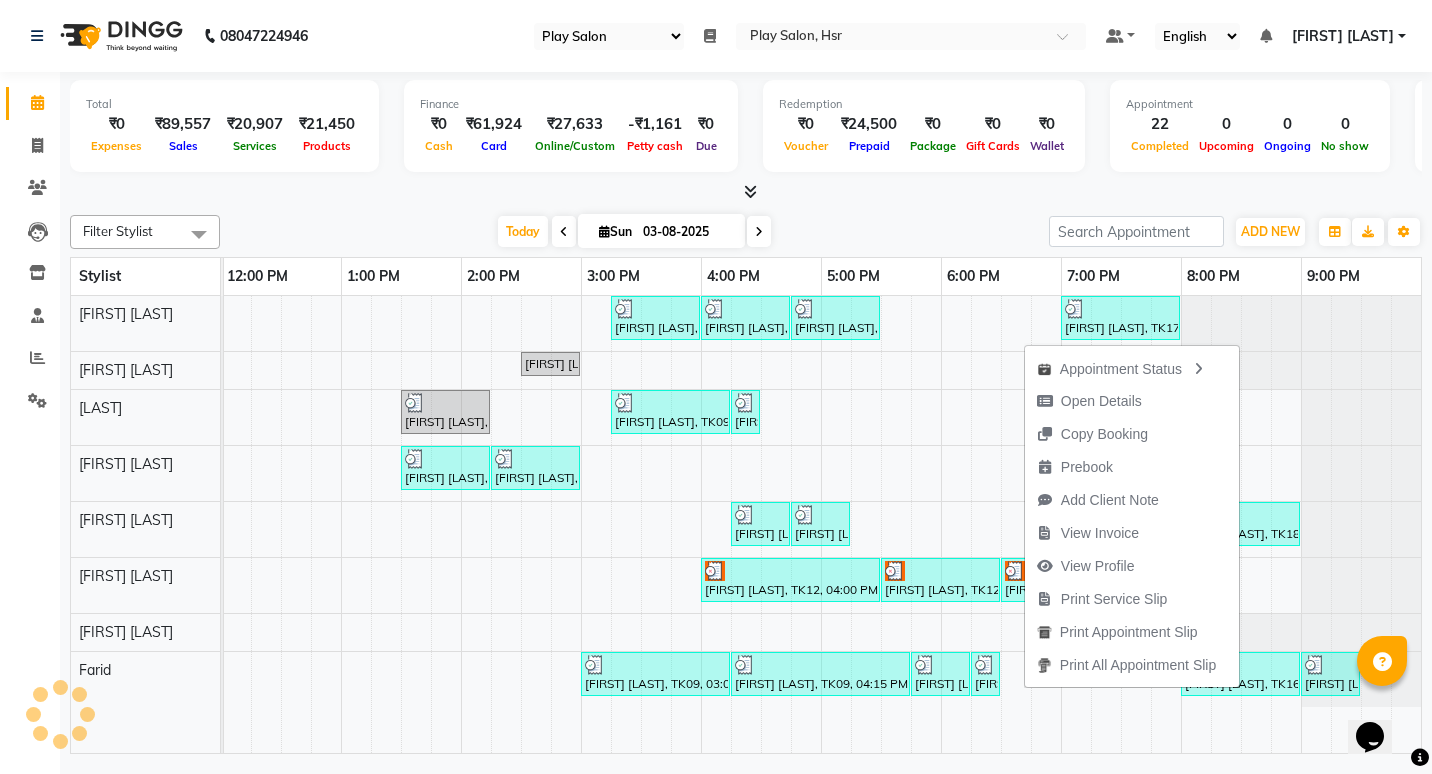 click at bounding box center [1240, 515] 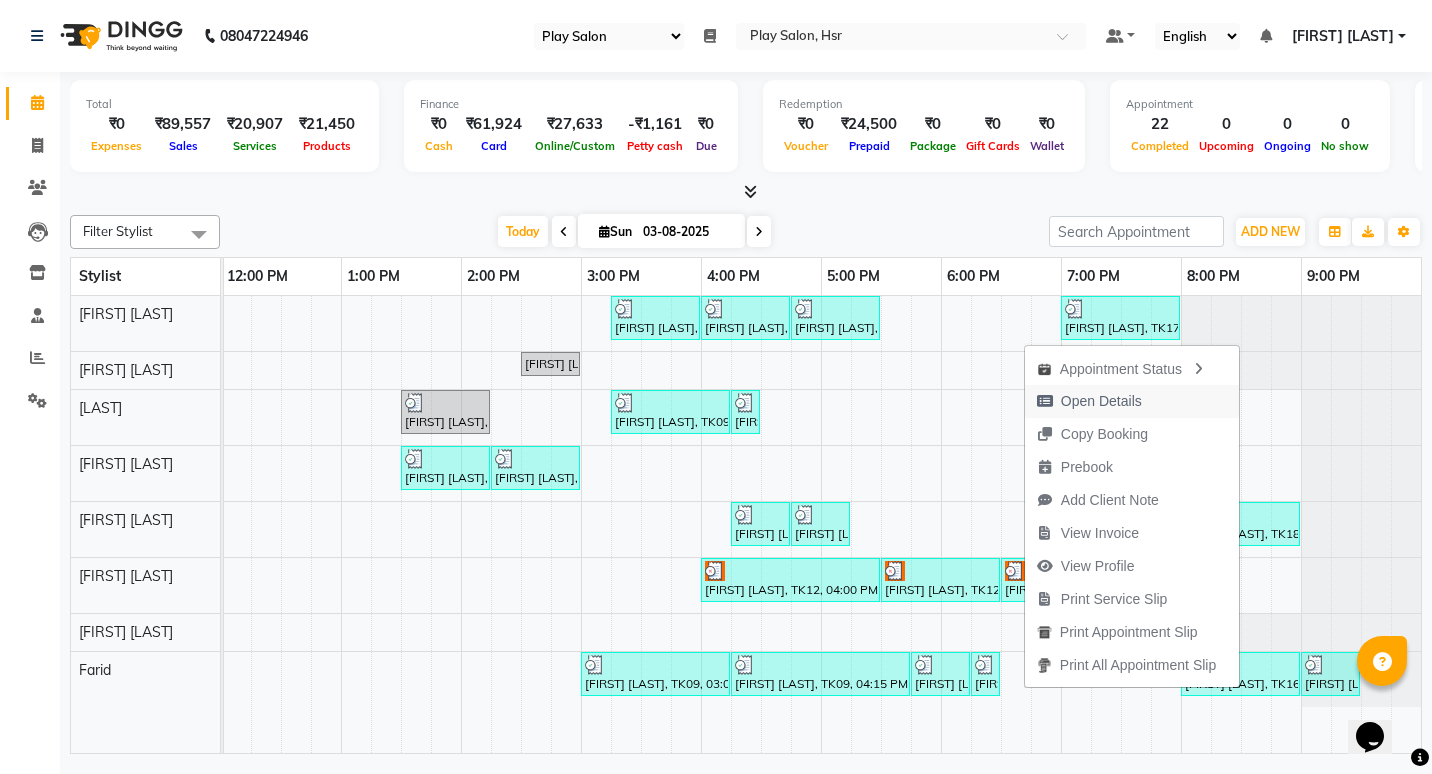 click on "Open Details" at bounding box center (1101, 401) 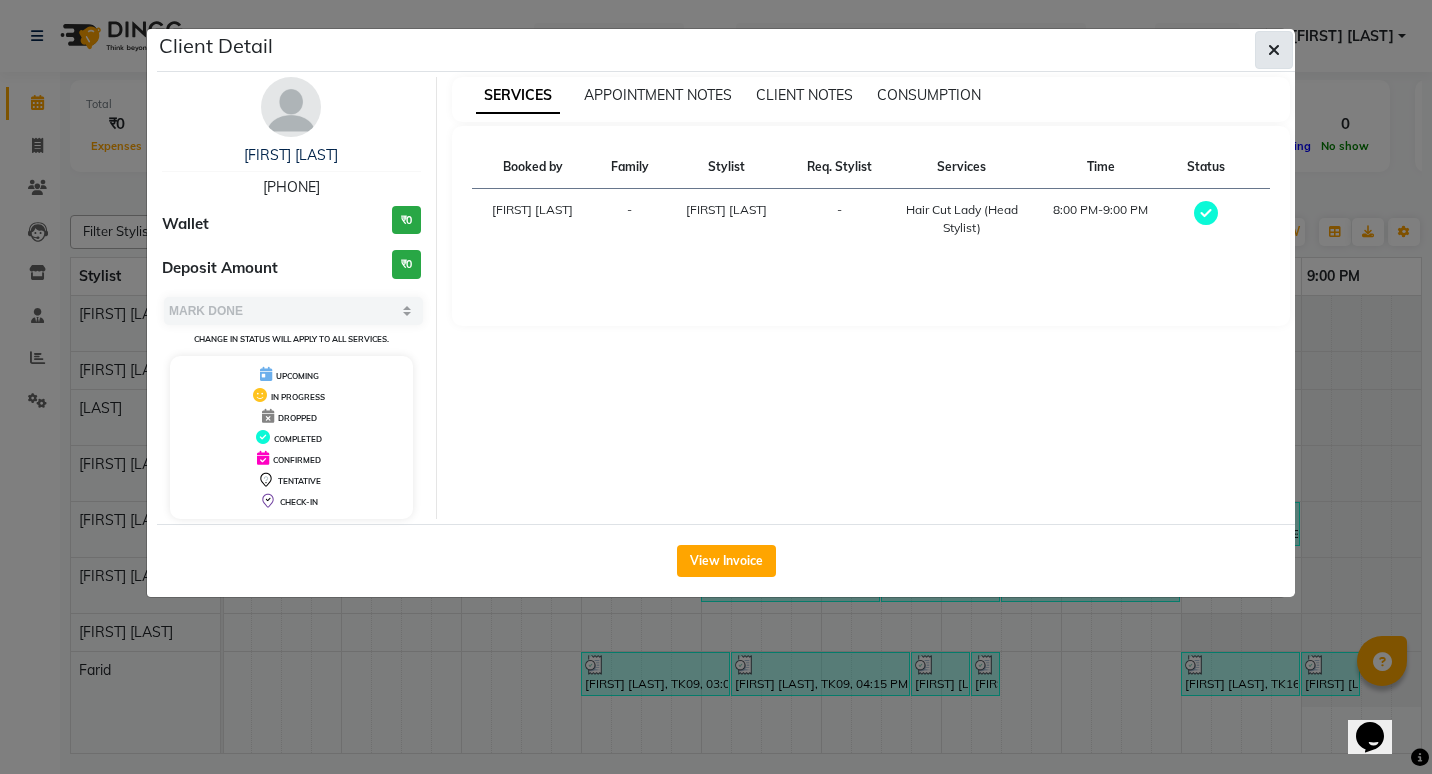 click 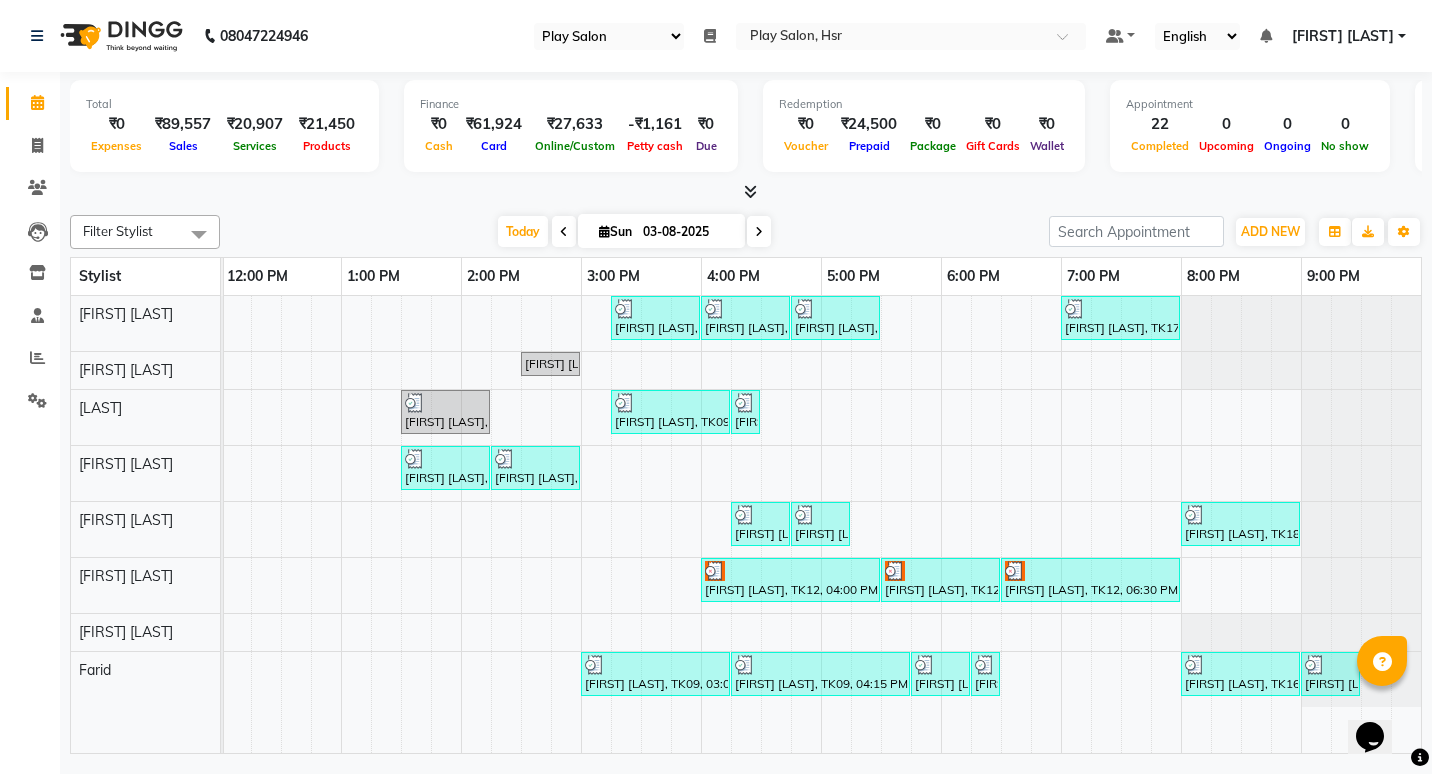 click on "[FIRST] [LAST], TK16, [TIME]-[TIME], [SERVICE]" at bounding box center [1240, 674] 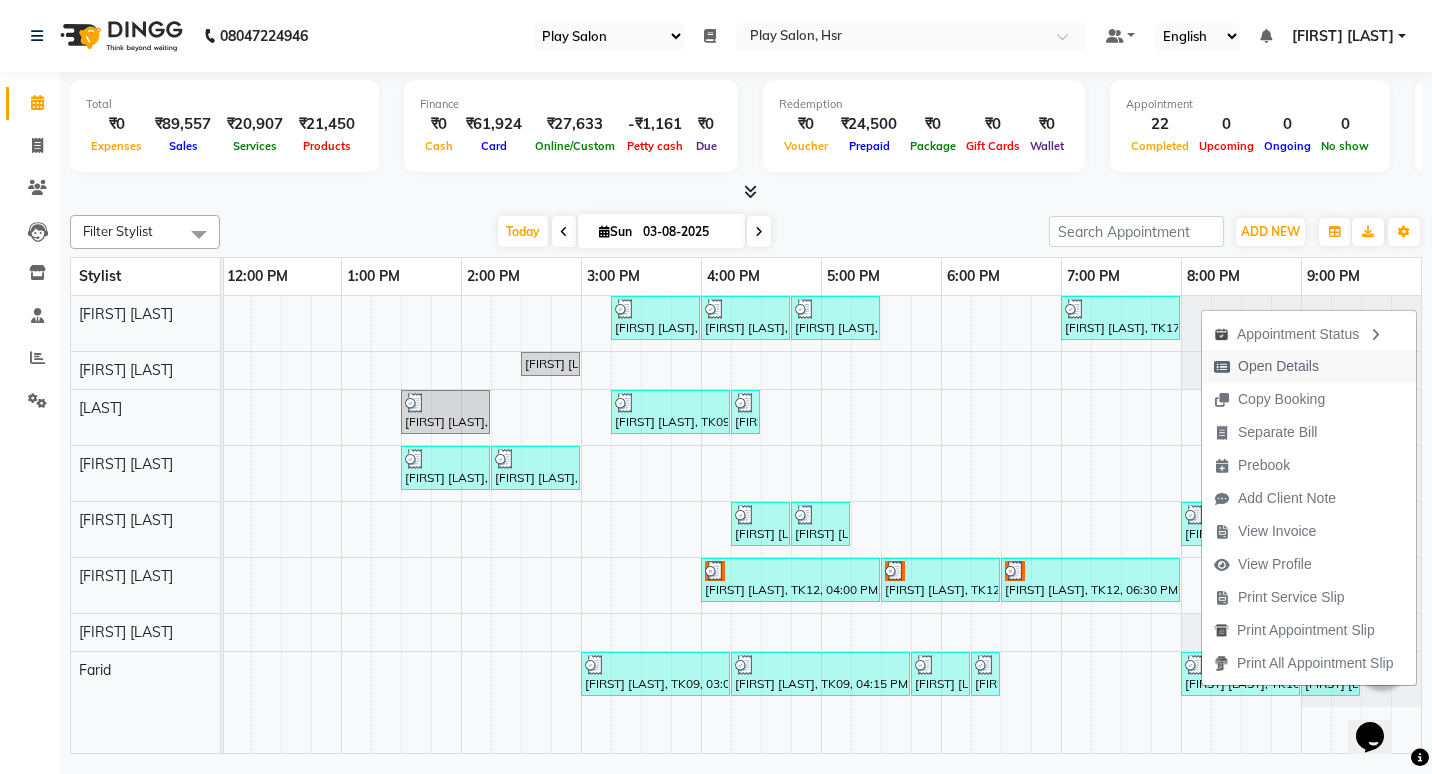 click on "Open Details" at bounding box center [1278, 366] 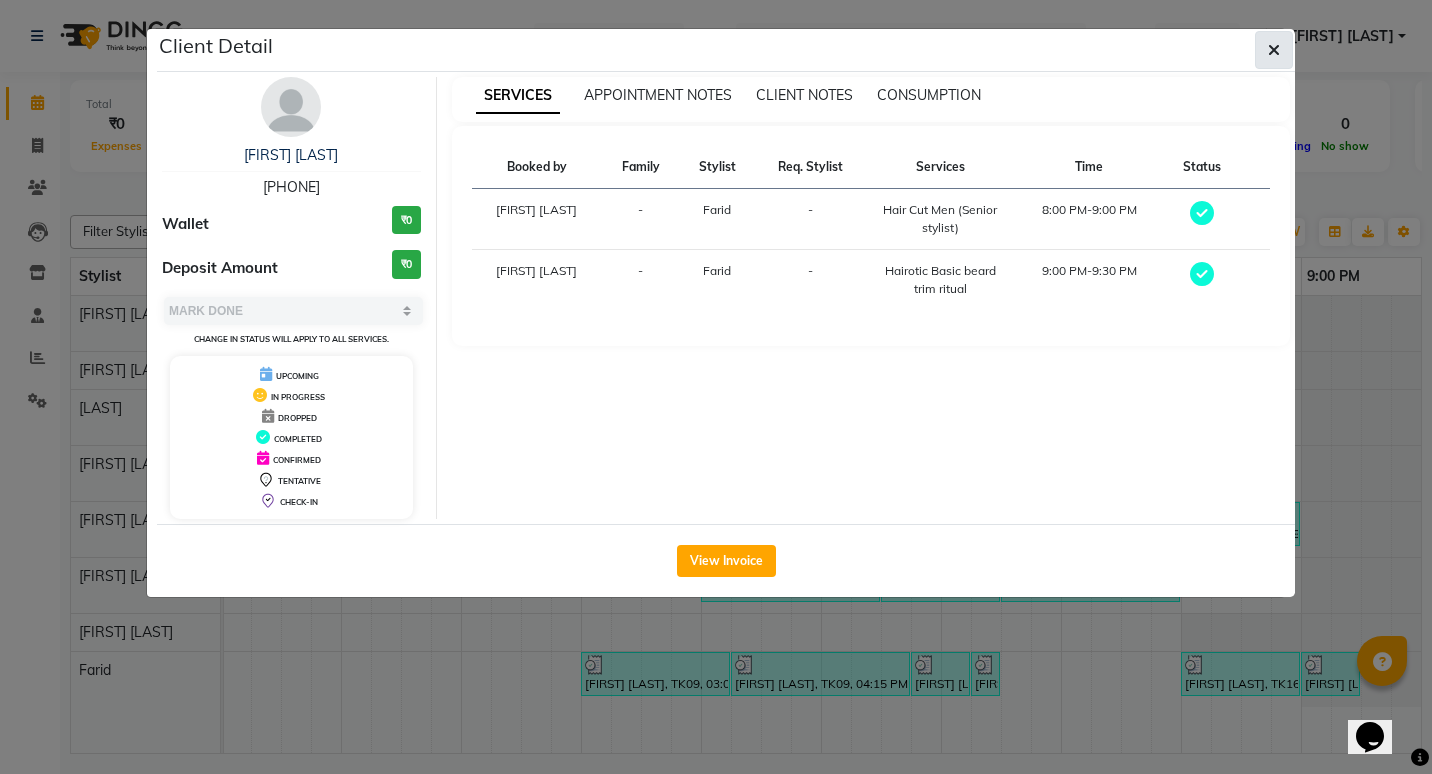 click 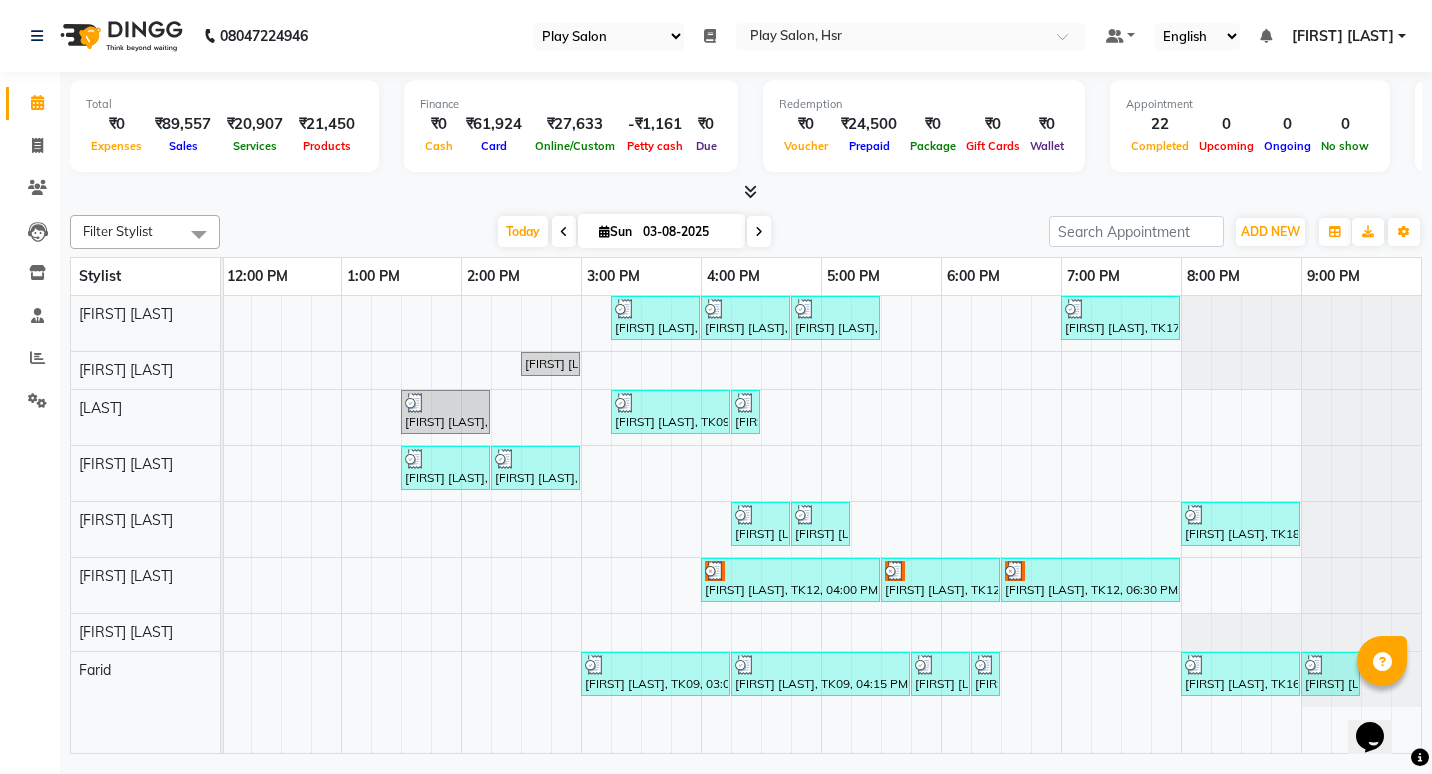 click on "[FIRST] [LAST], TK12, [TIME]-[TIME], [SERVICE]" at bounding box center [790, 580] 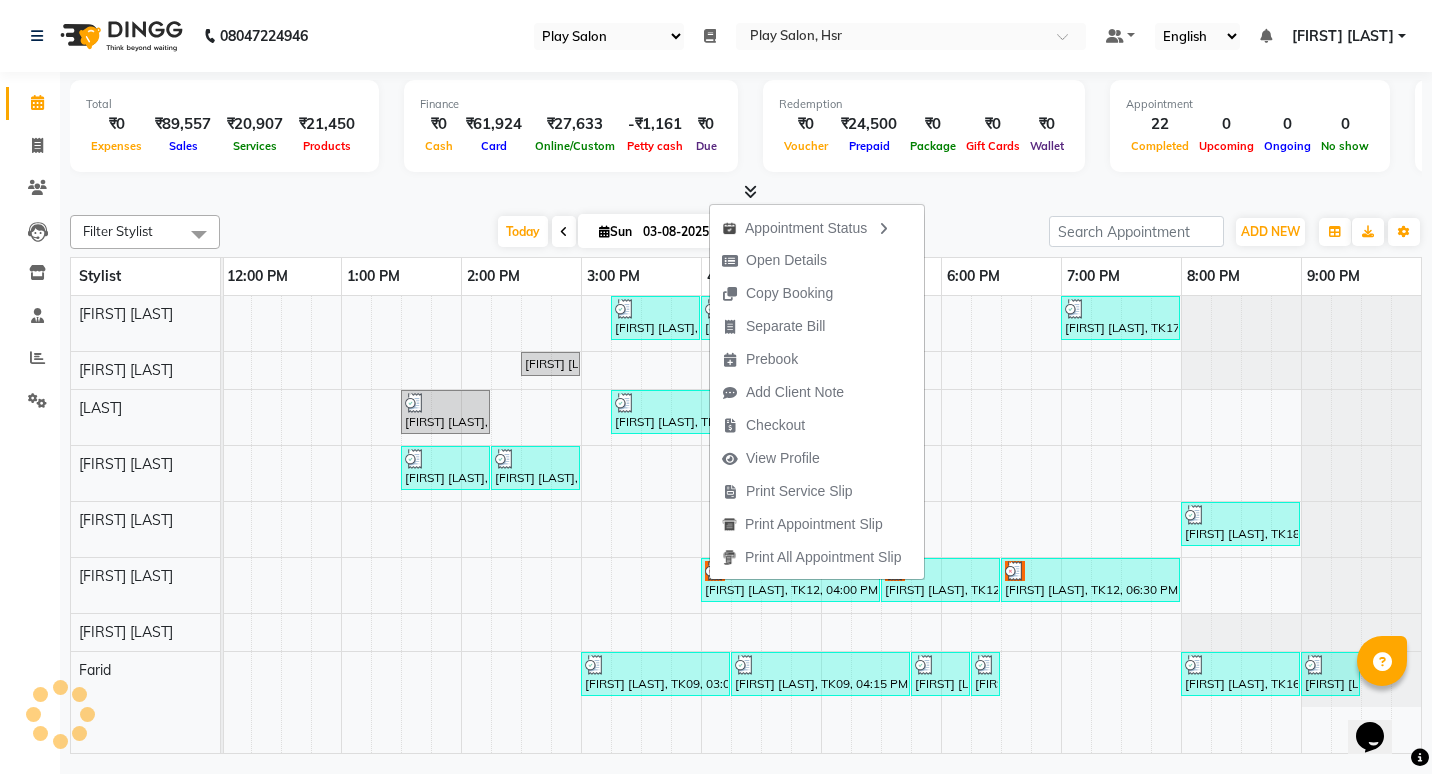 click on "[FIRST] [LAST], TK12, [TIME]-[TIME], [SERVICE]" at bounding box center [790, 580] 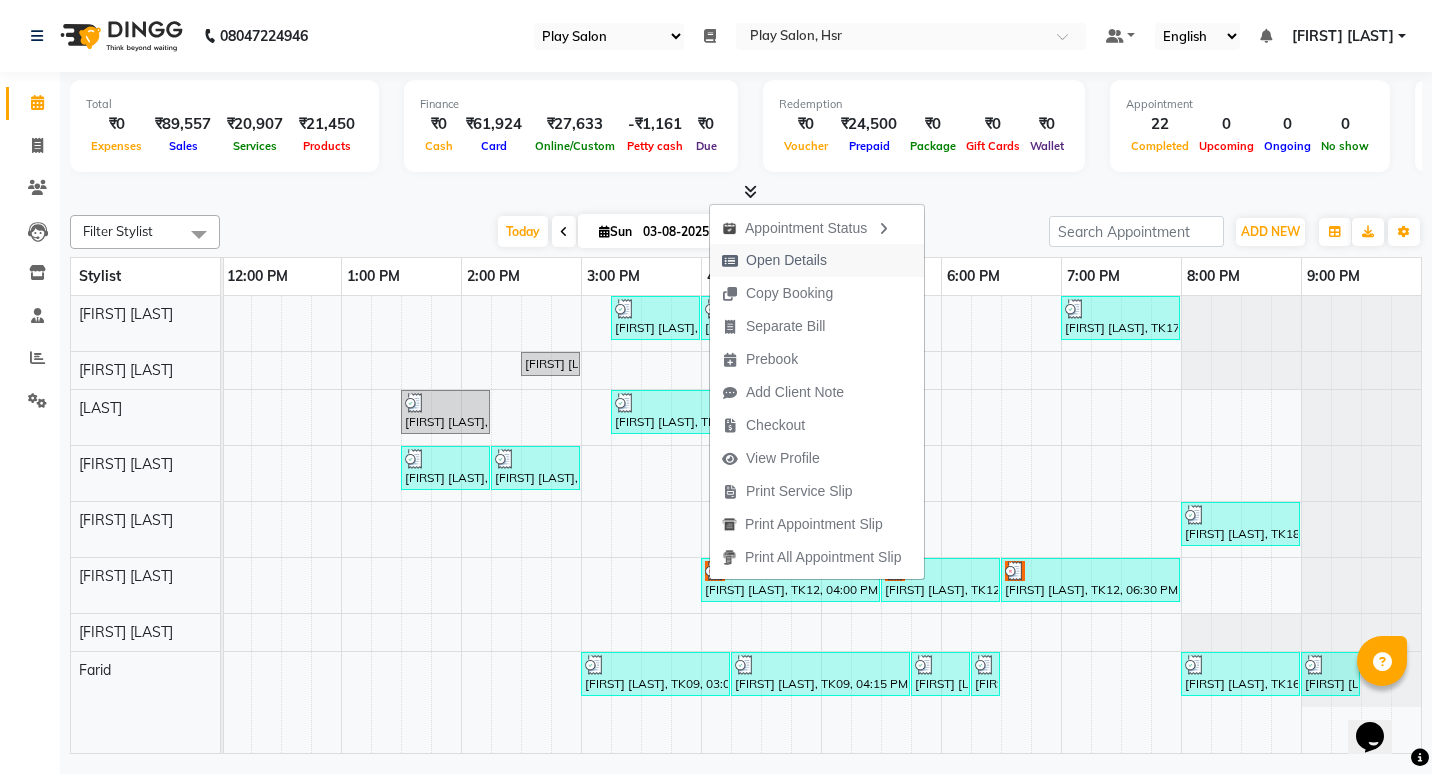 click on "Open Details" at bounding box center [786, 260] 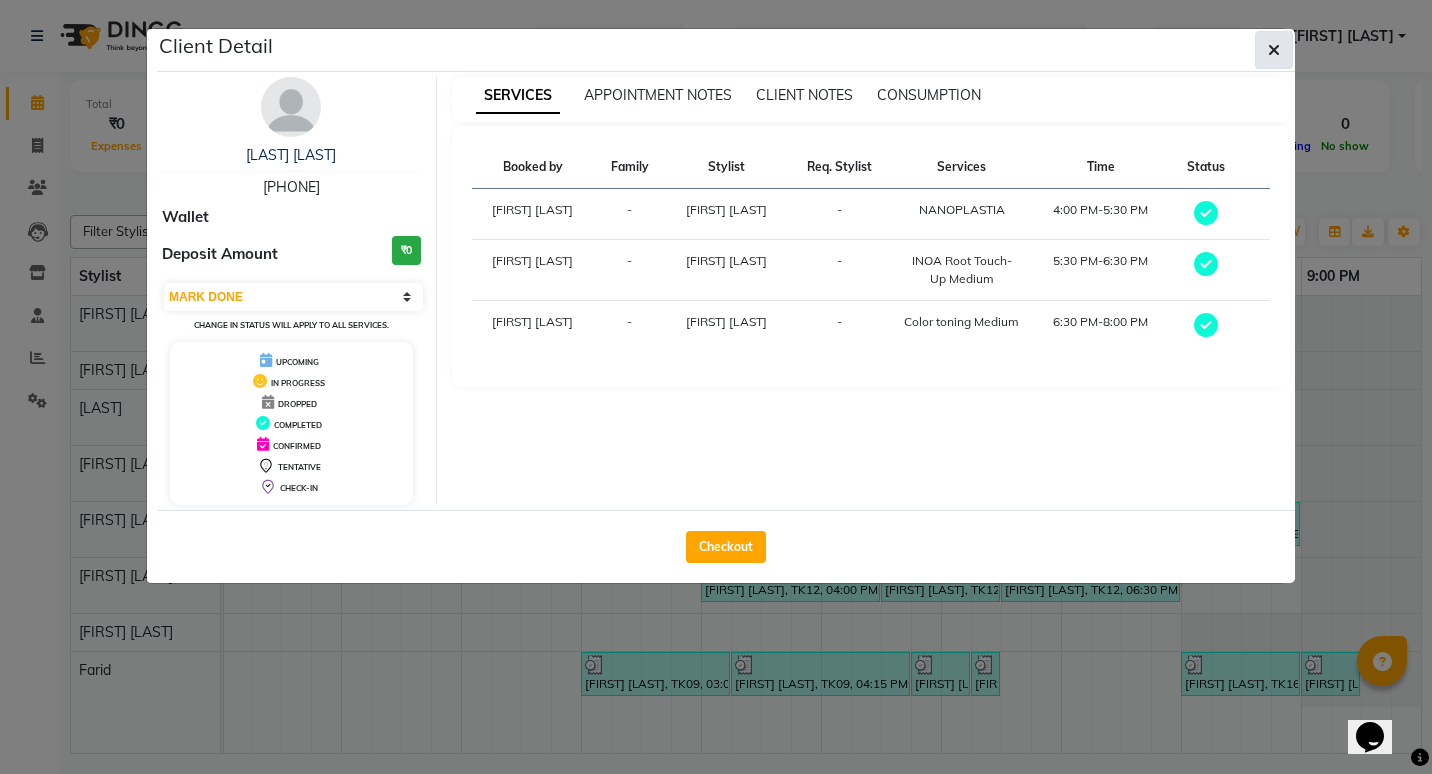 click 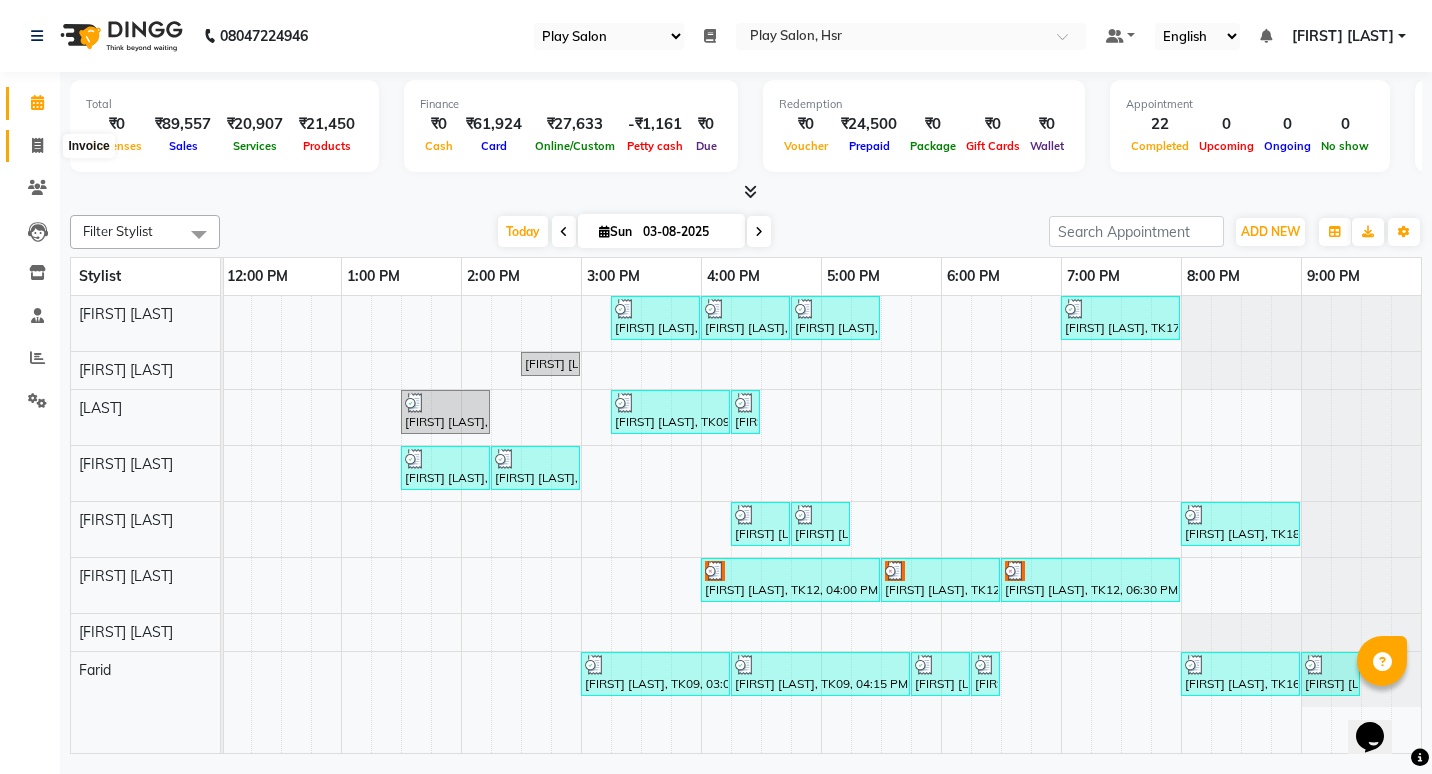 click 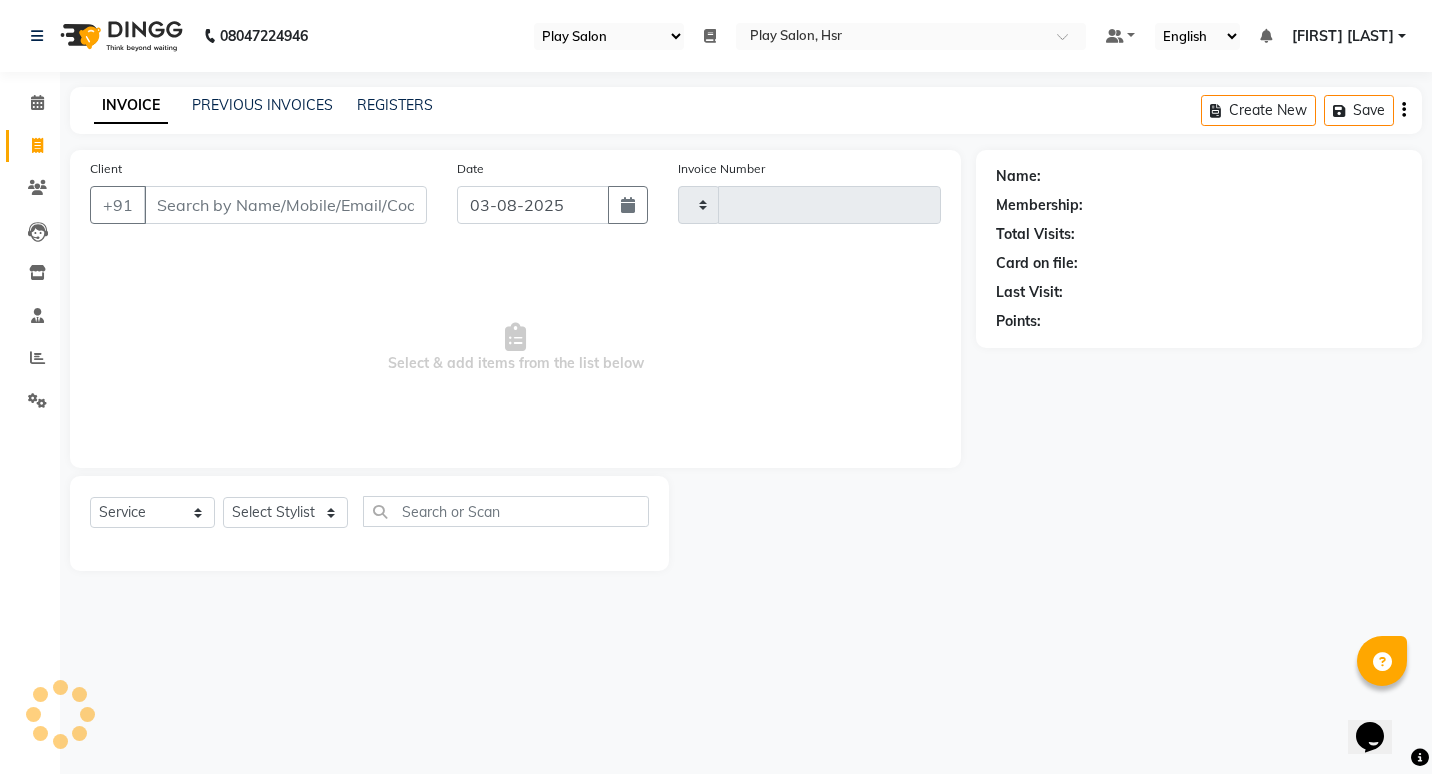 type on "0711" 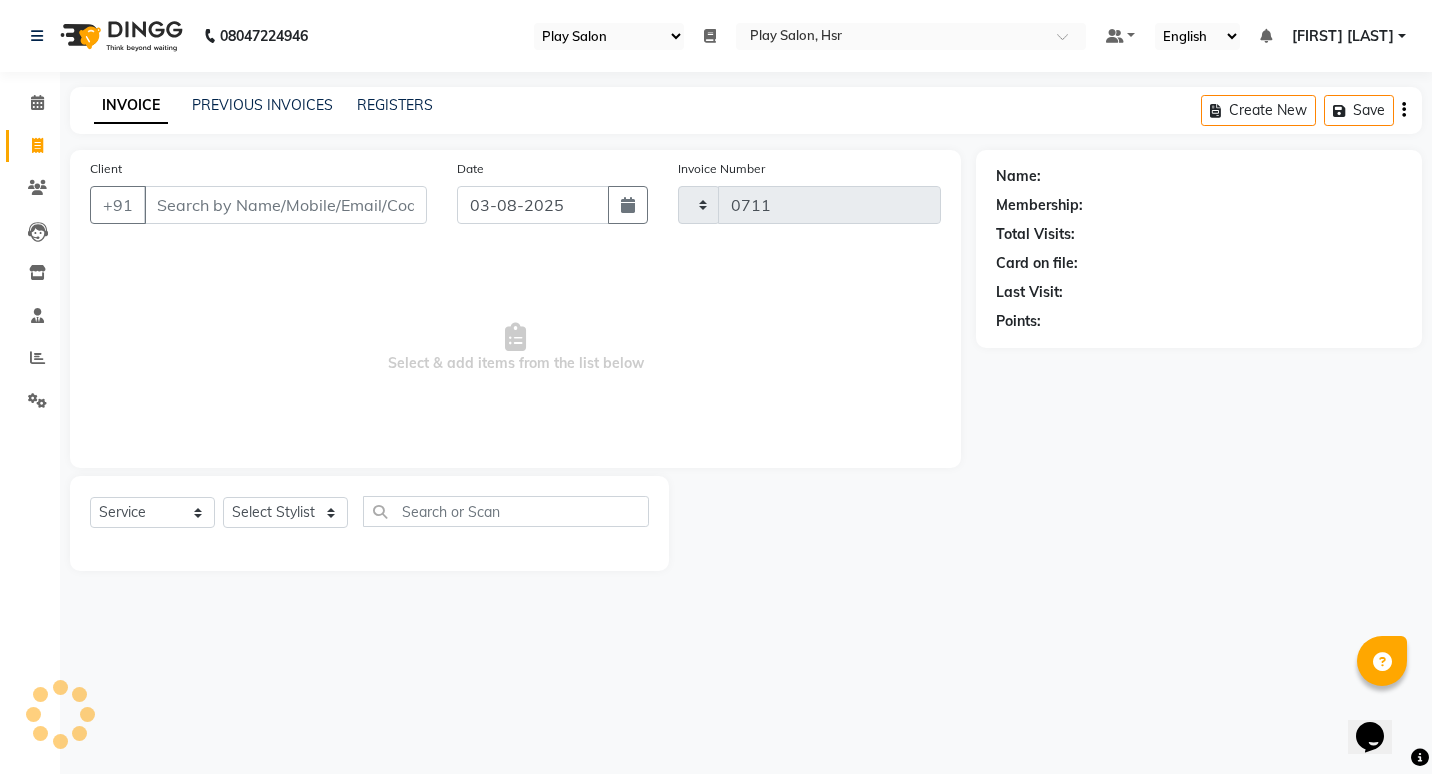 select on "8358" 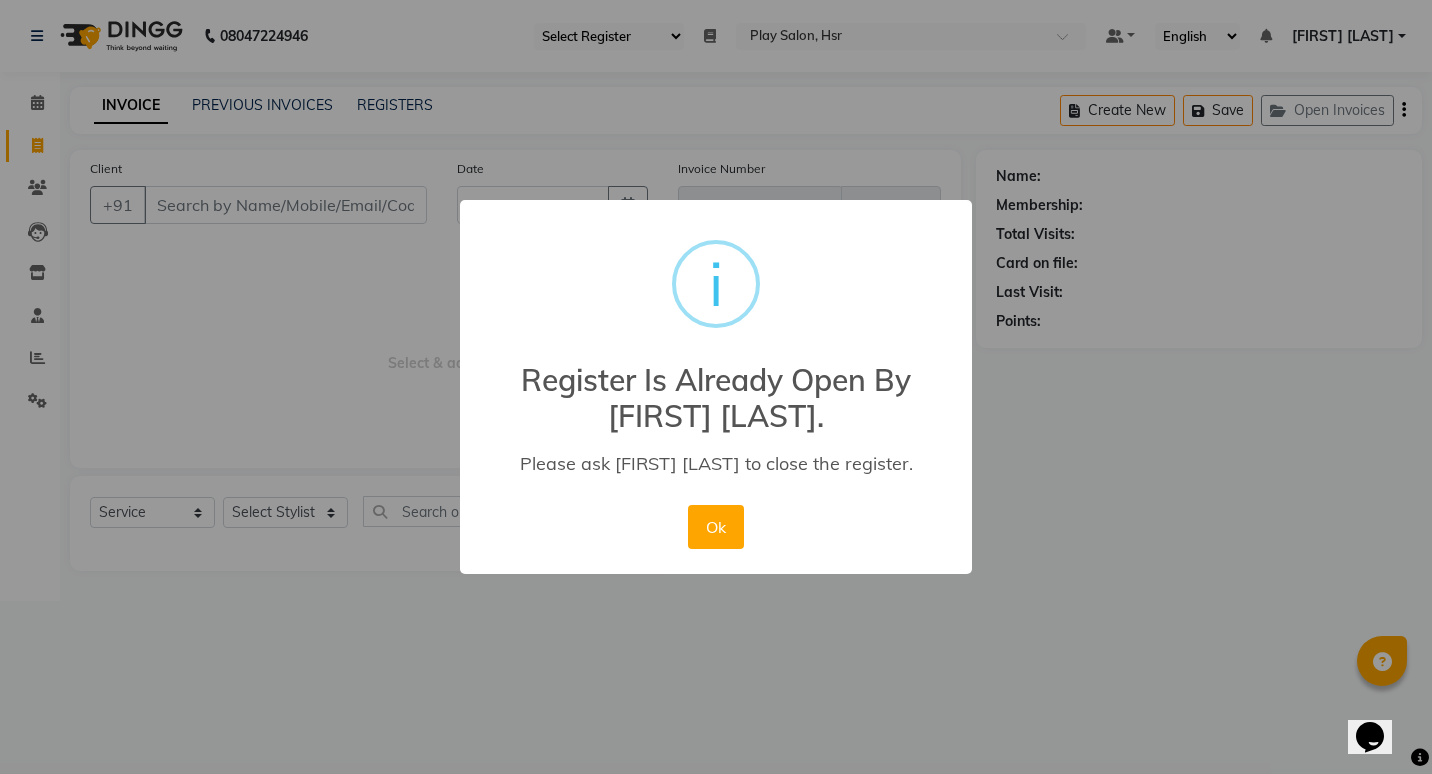 type 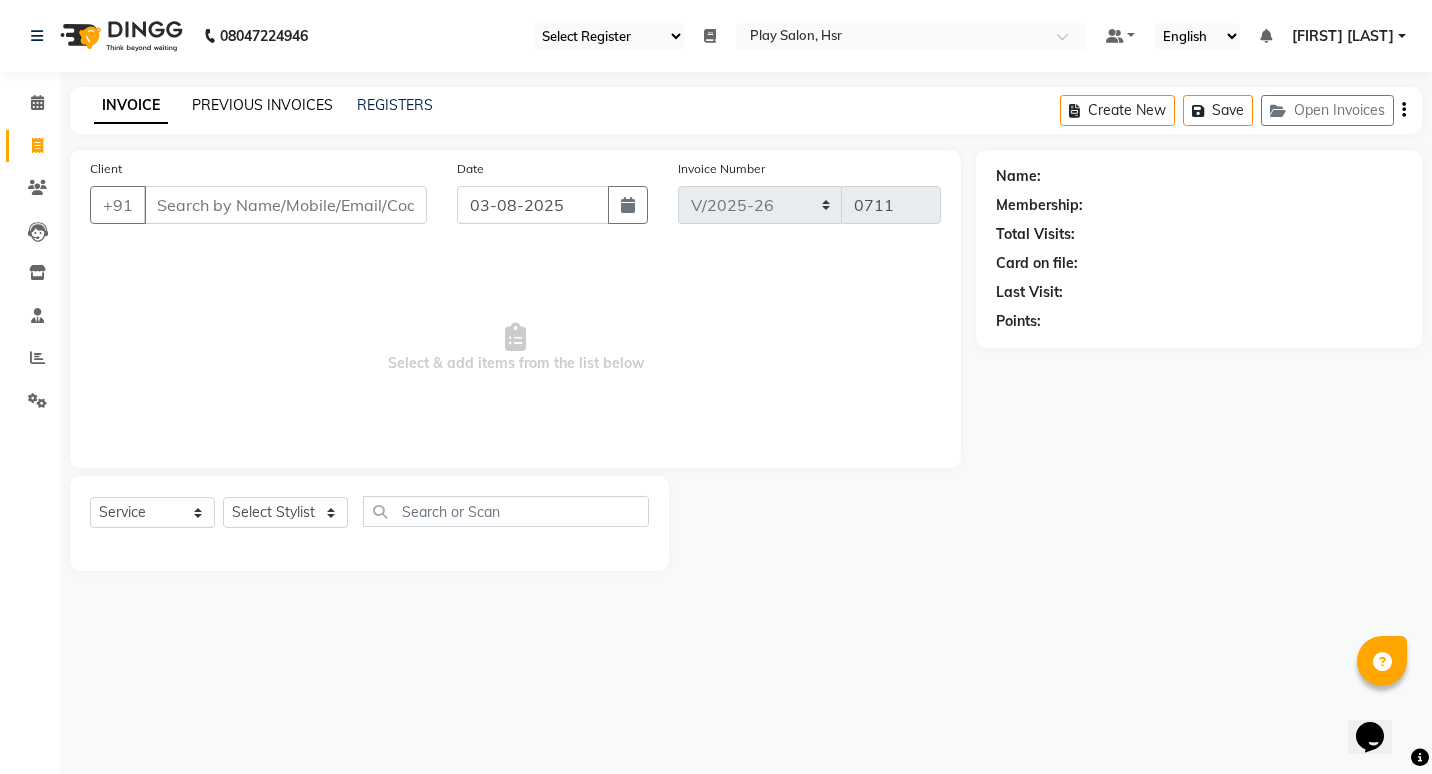 click on "PREVIOUS INVOICES" 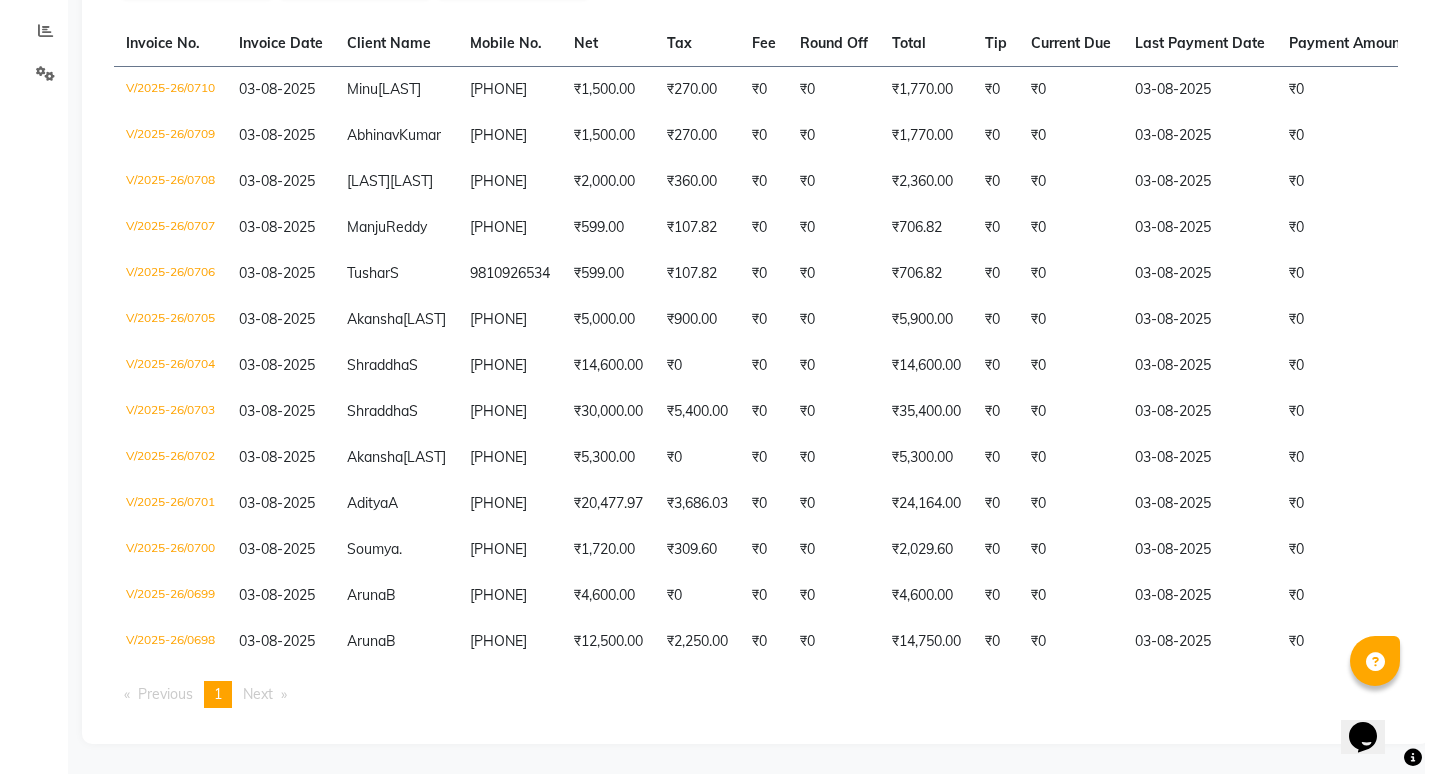 scroll, scrollTop: 0, scrollLeft: 0, axis: both 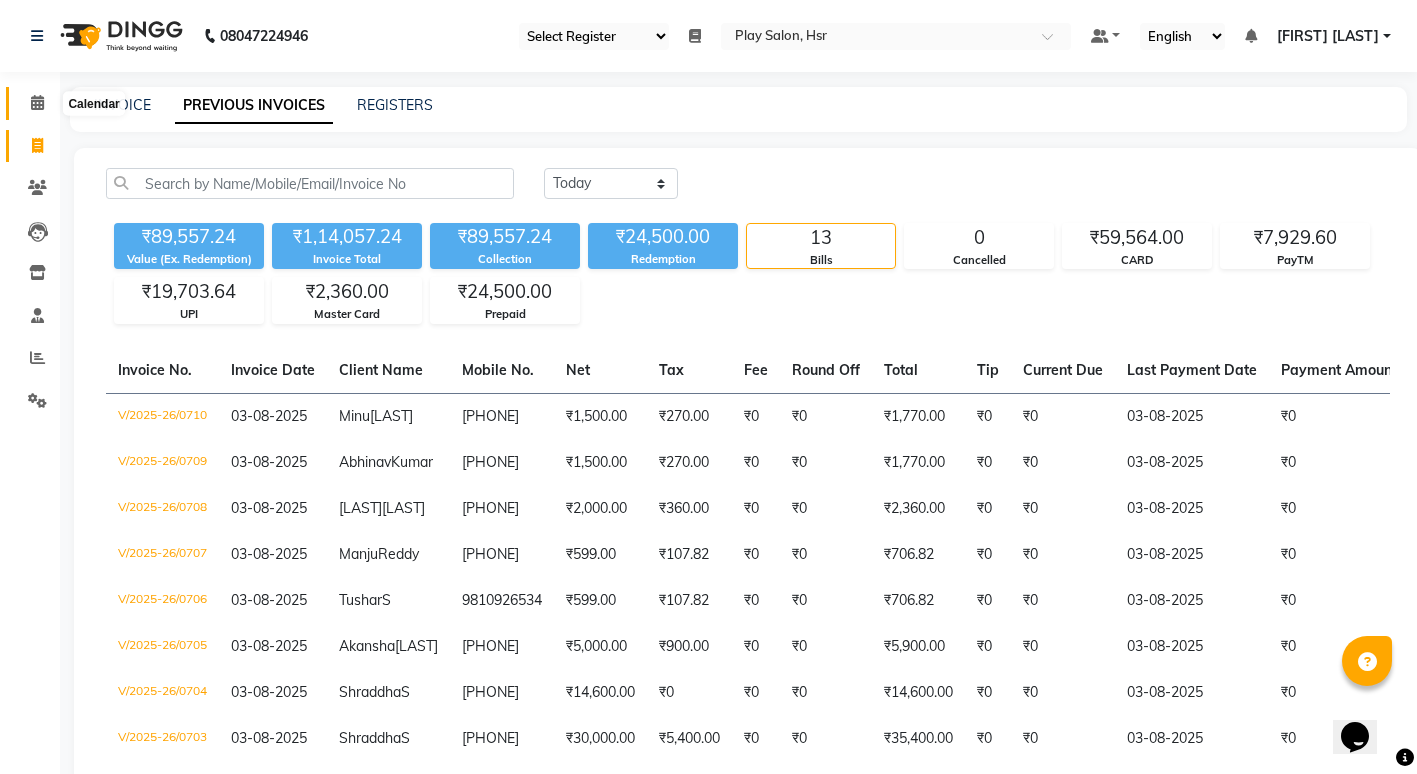 click 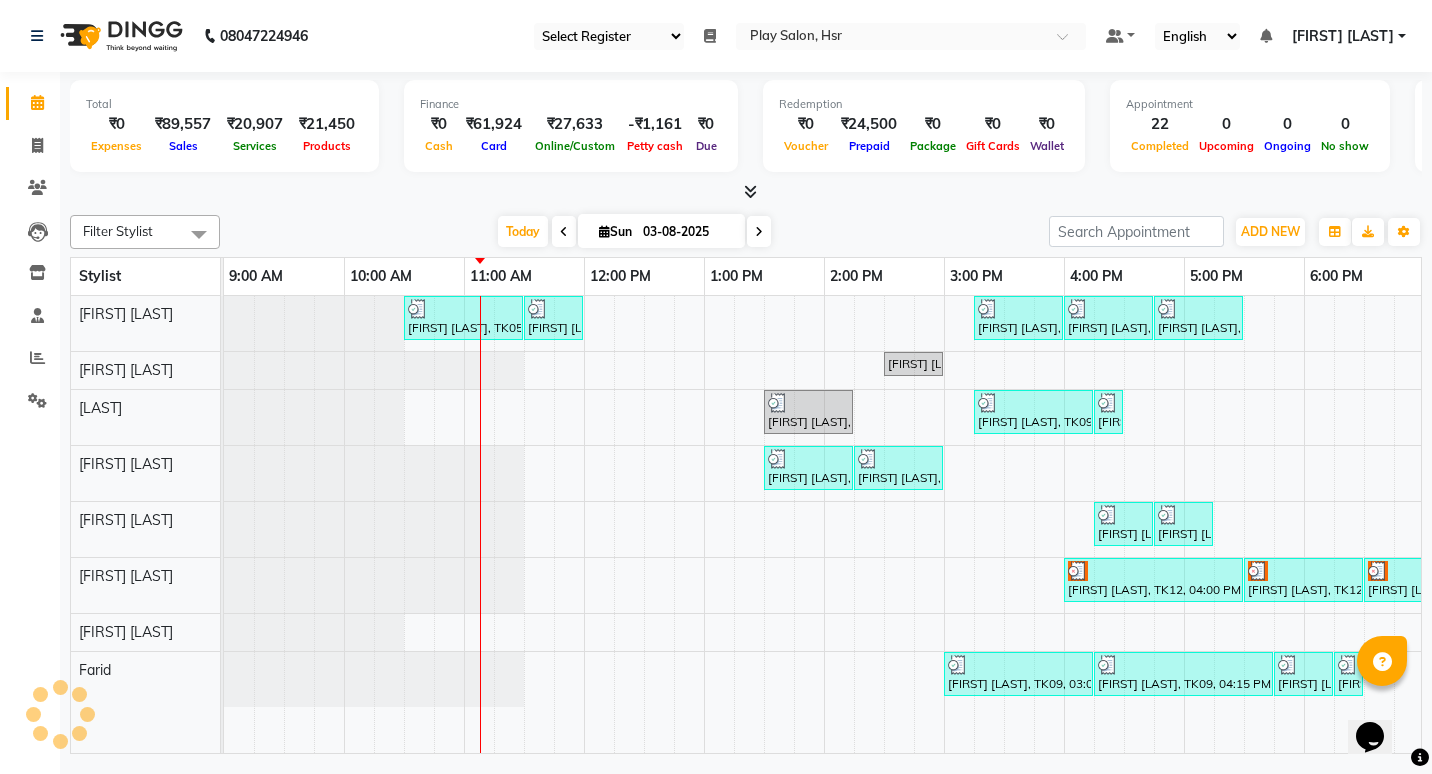 scroll, scrollTop: 0, scrollLeft: 241, axis: horizontal 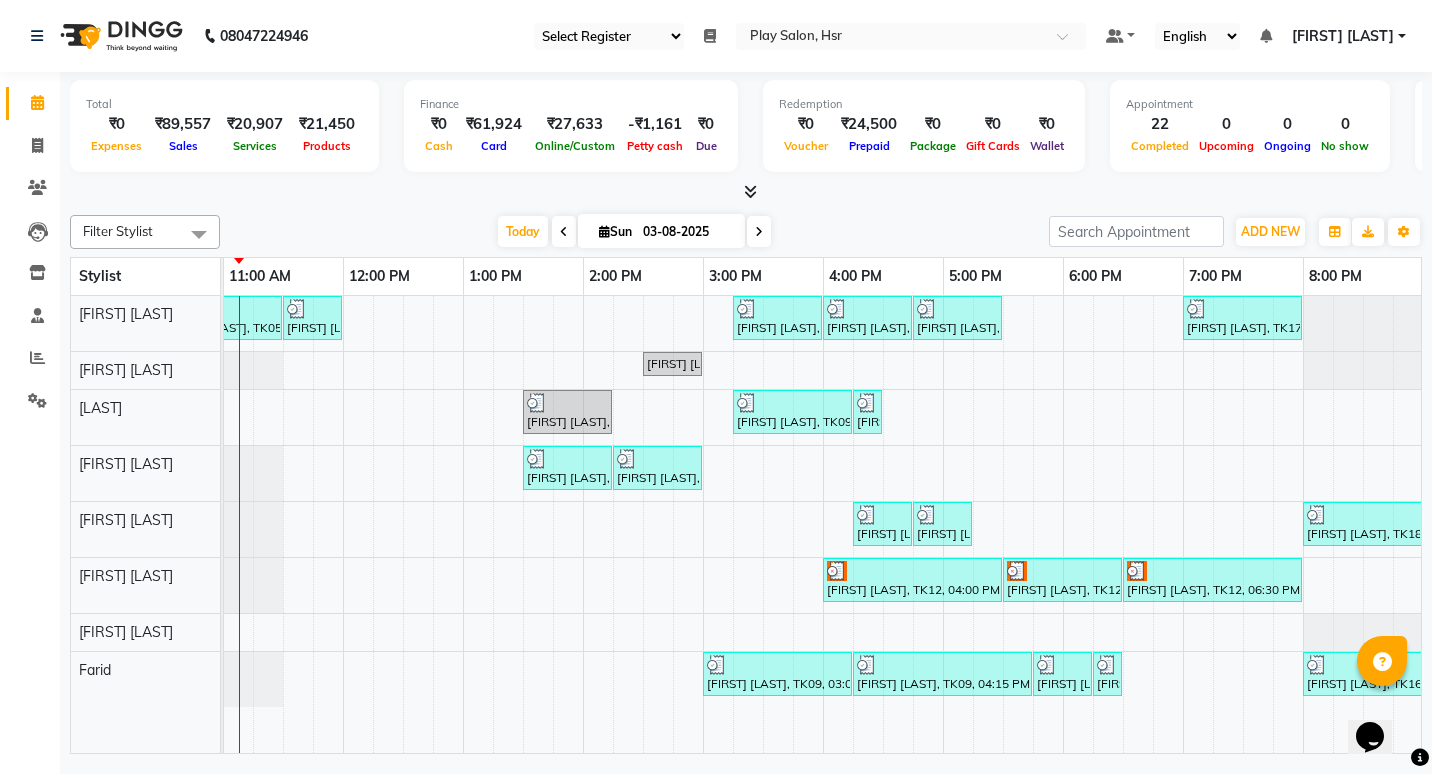 click at bounding box center [912, 571] 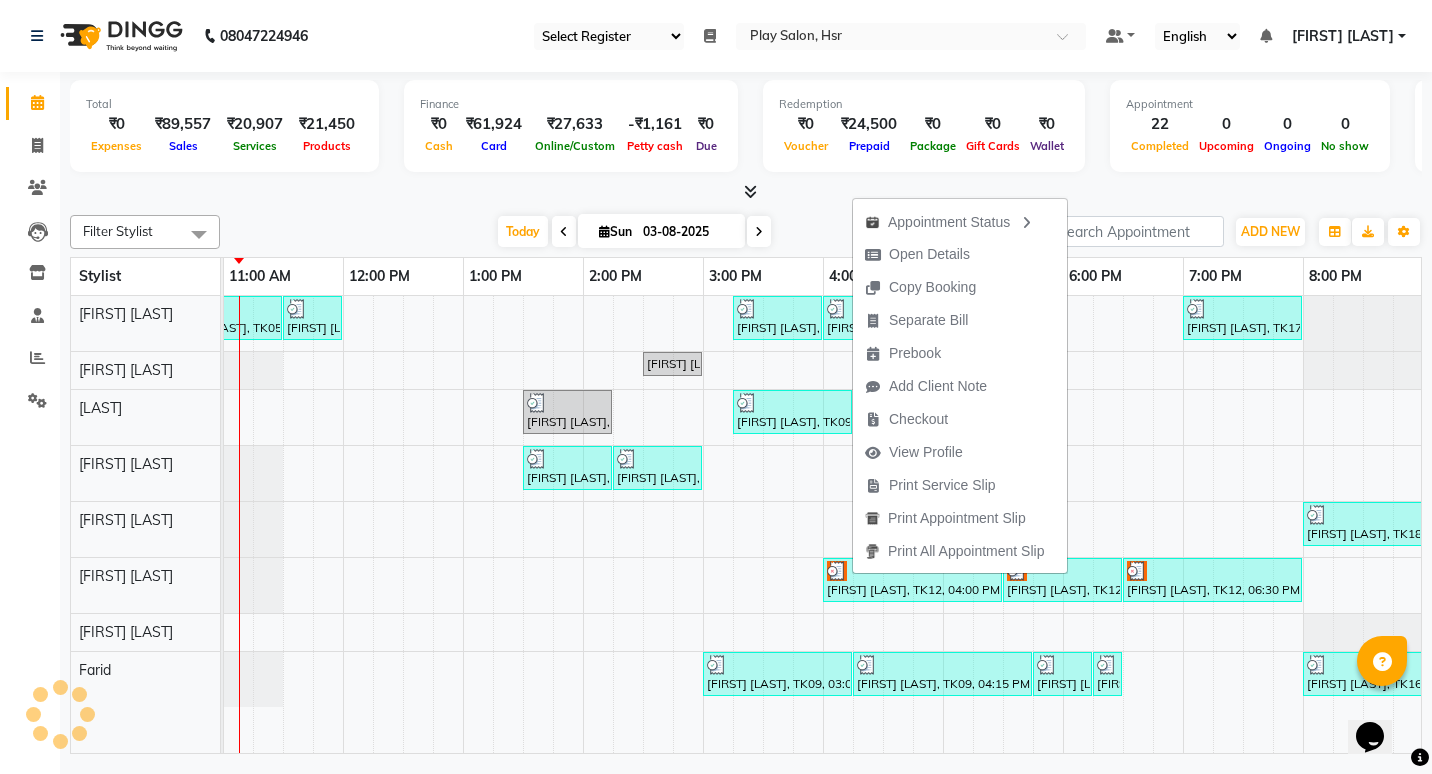 click at bounding box center (912, 571) 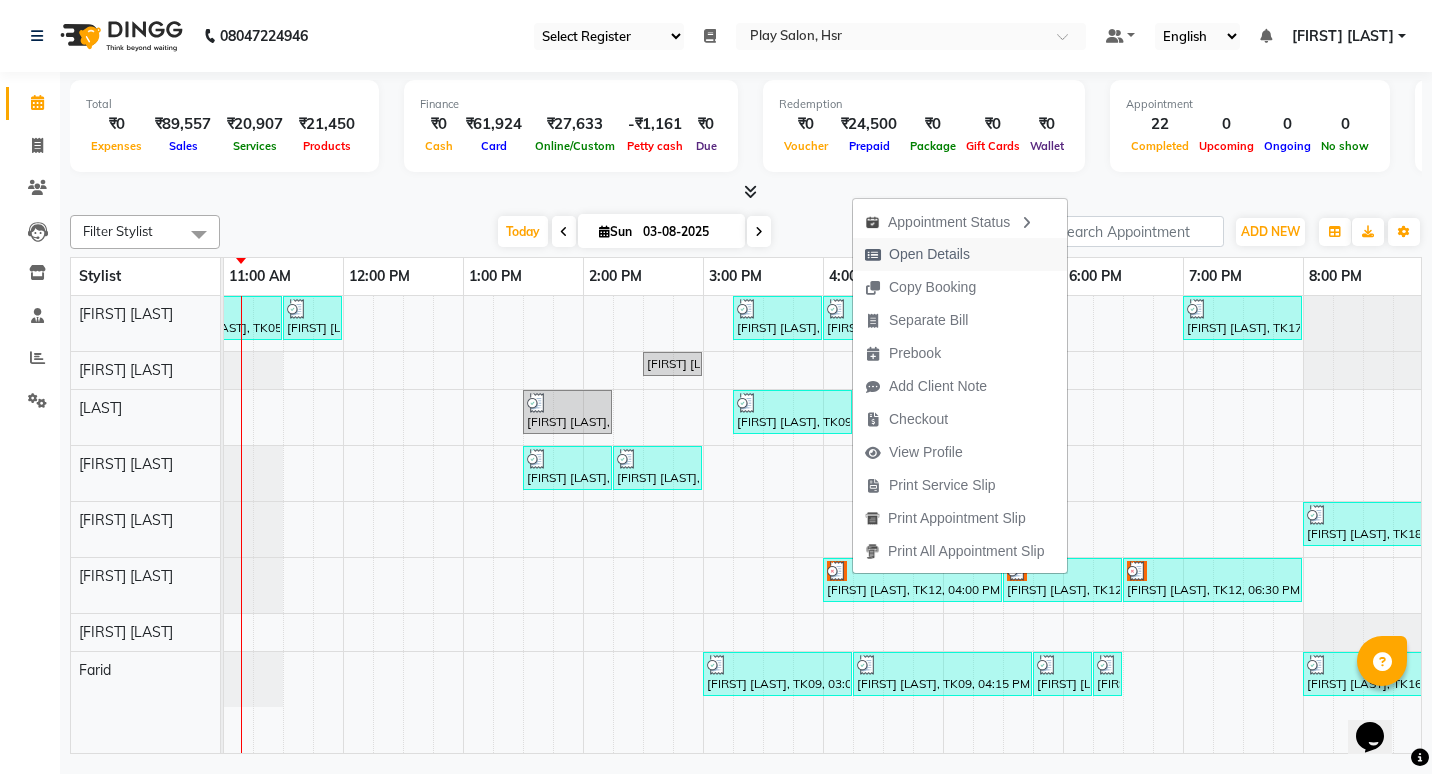 click on "Open Details" at bounding box center (929, 254) 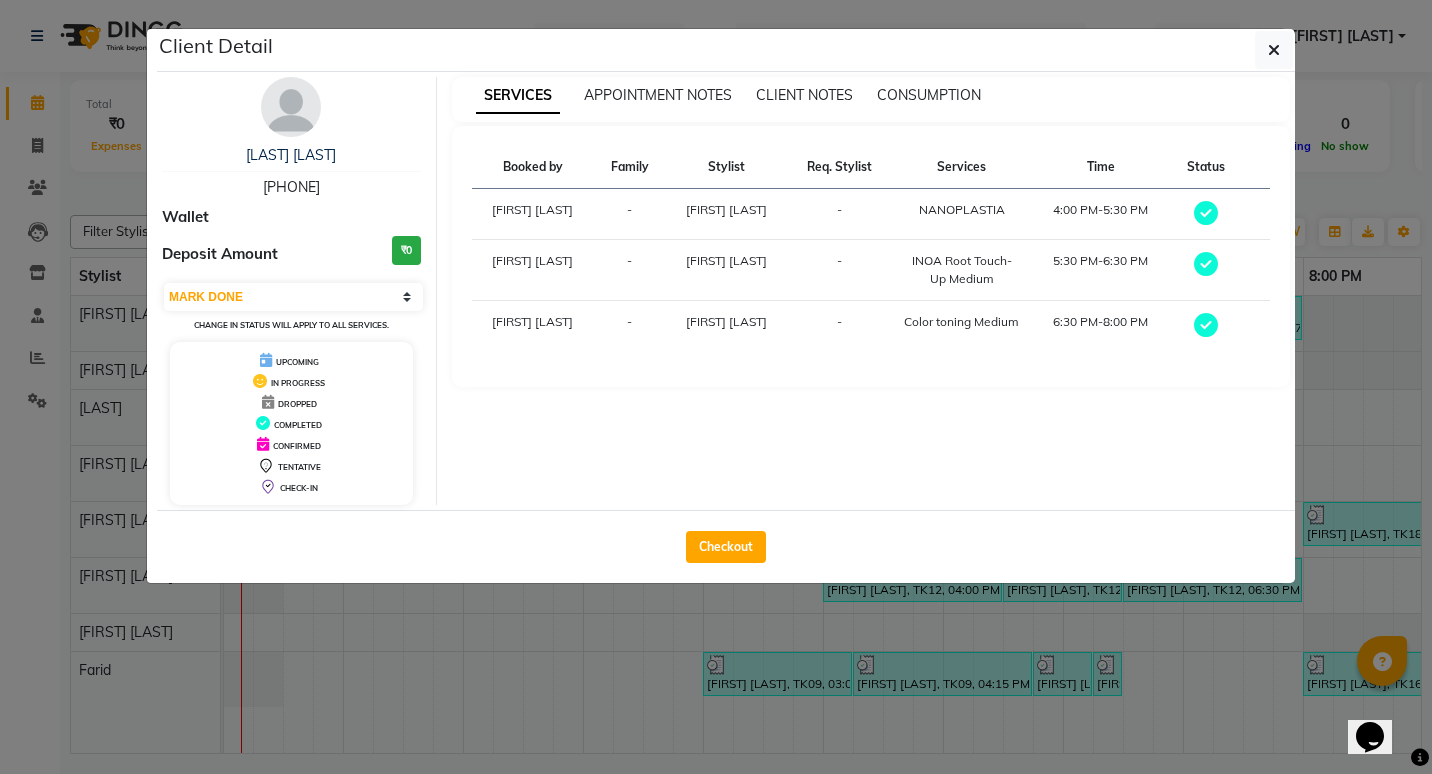 click on "Shalini S   9844517610 Wallet Deposit Amount  ₹0  Select MARK DONE UPCOMING Change in status will apply to all services. UPCOMING IN PROGRESS DROPPED COMPLETED CONFIRMED TENTATIVE CHECK-IN" at bounding box center [292, 291] 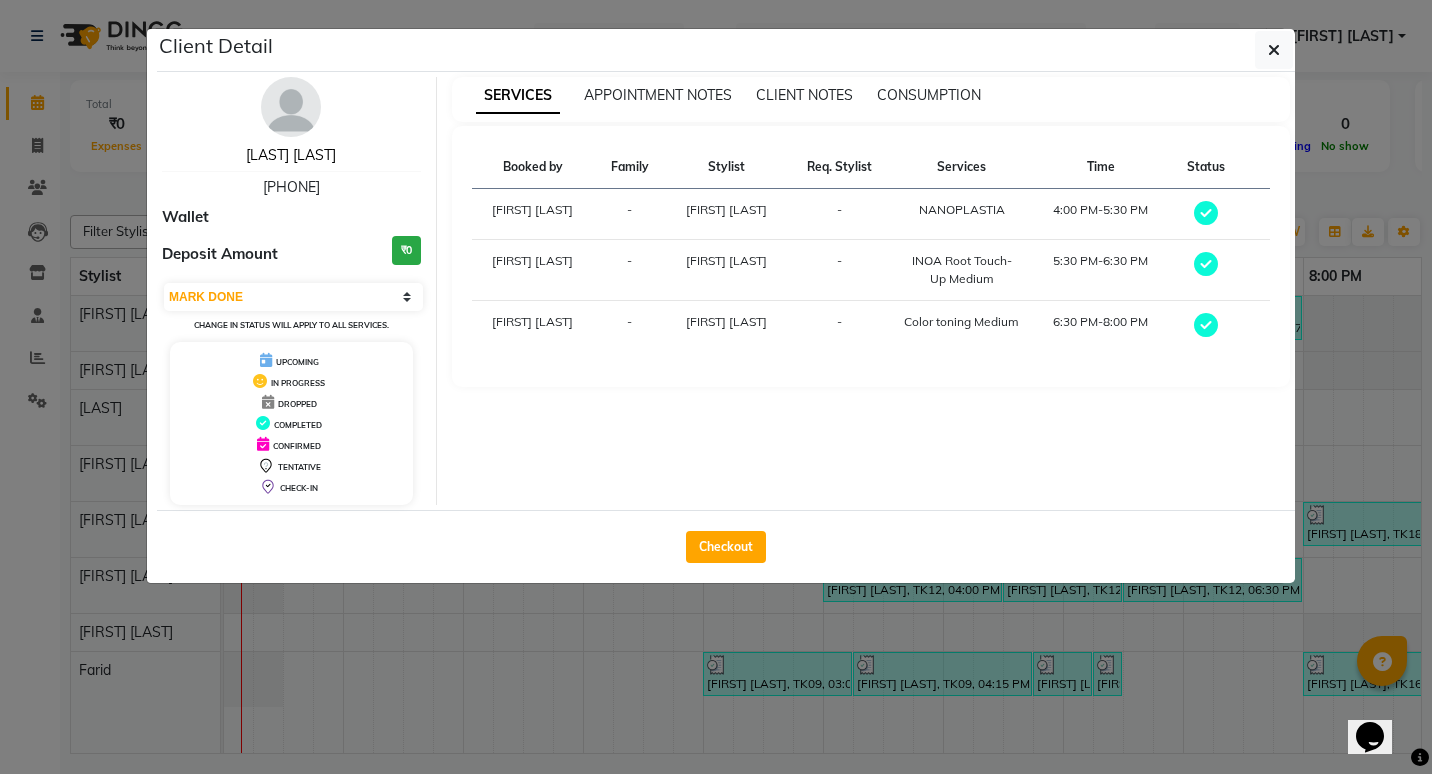click on "Shalini S" at bounding box center [291, 155] 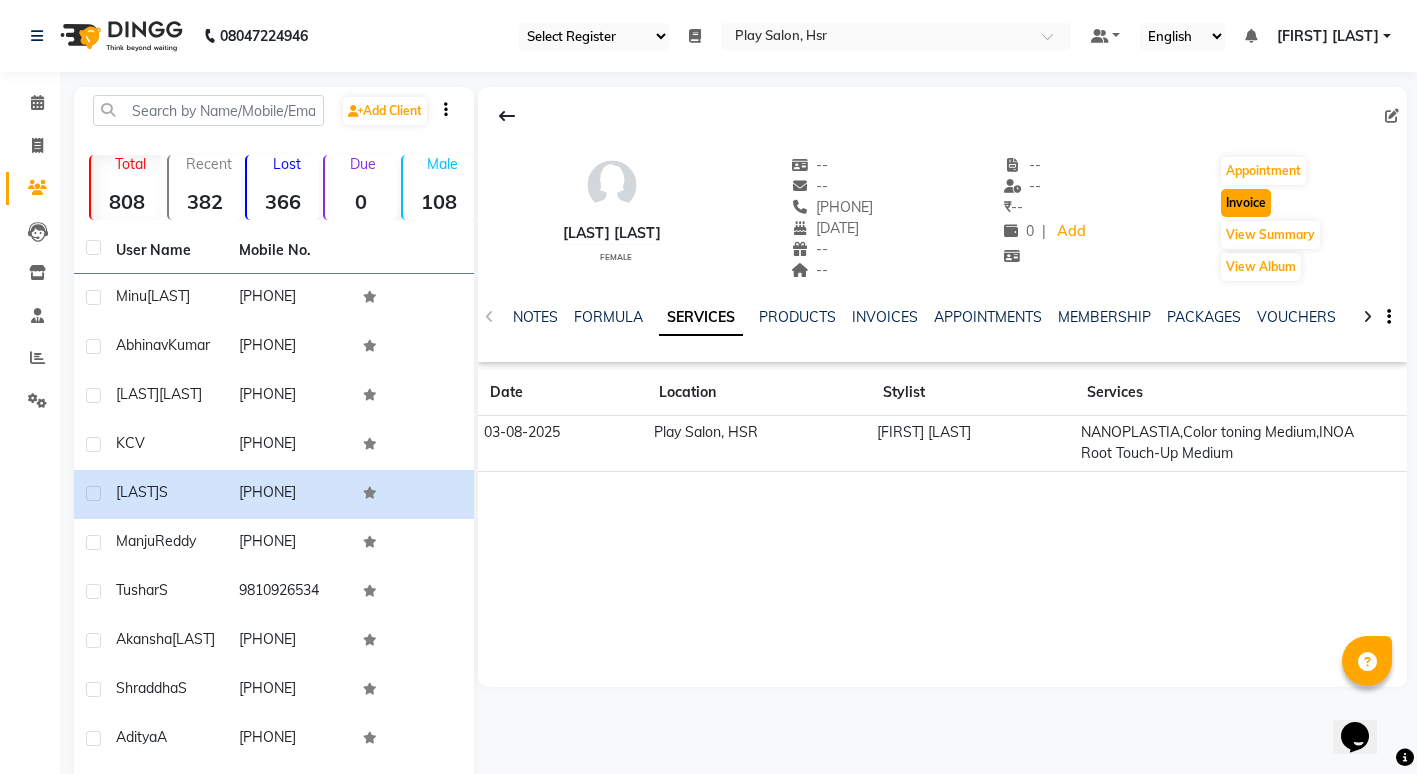 click on "Invoice" 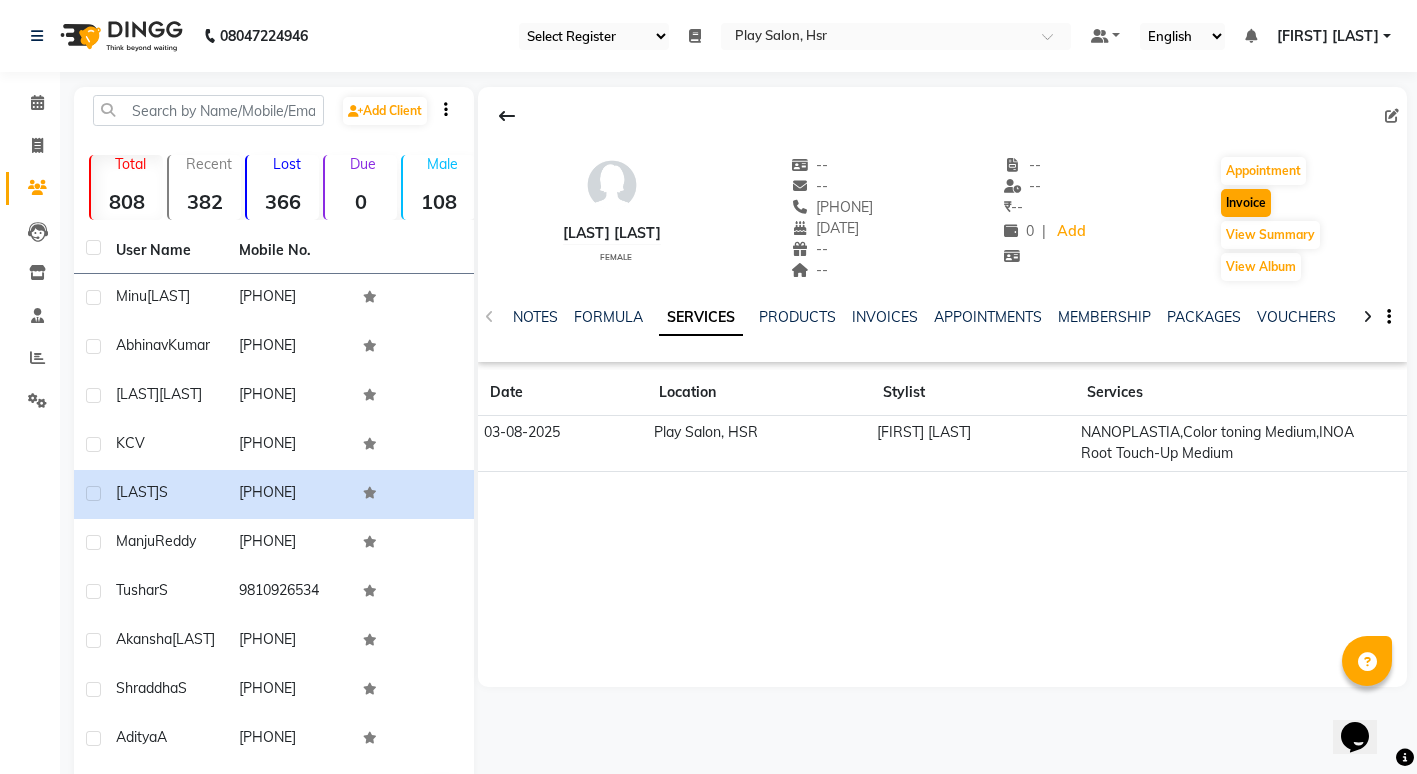 select on "service" 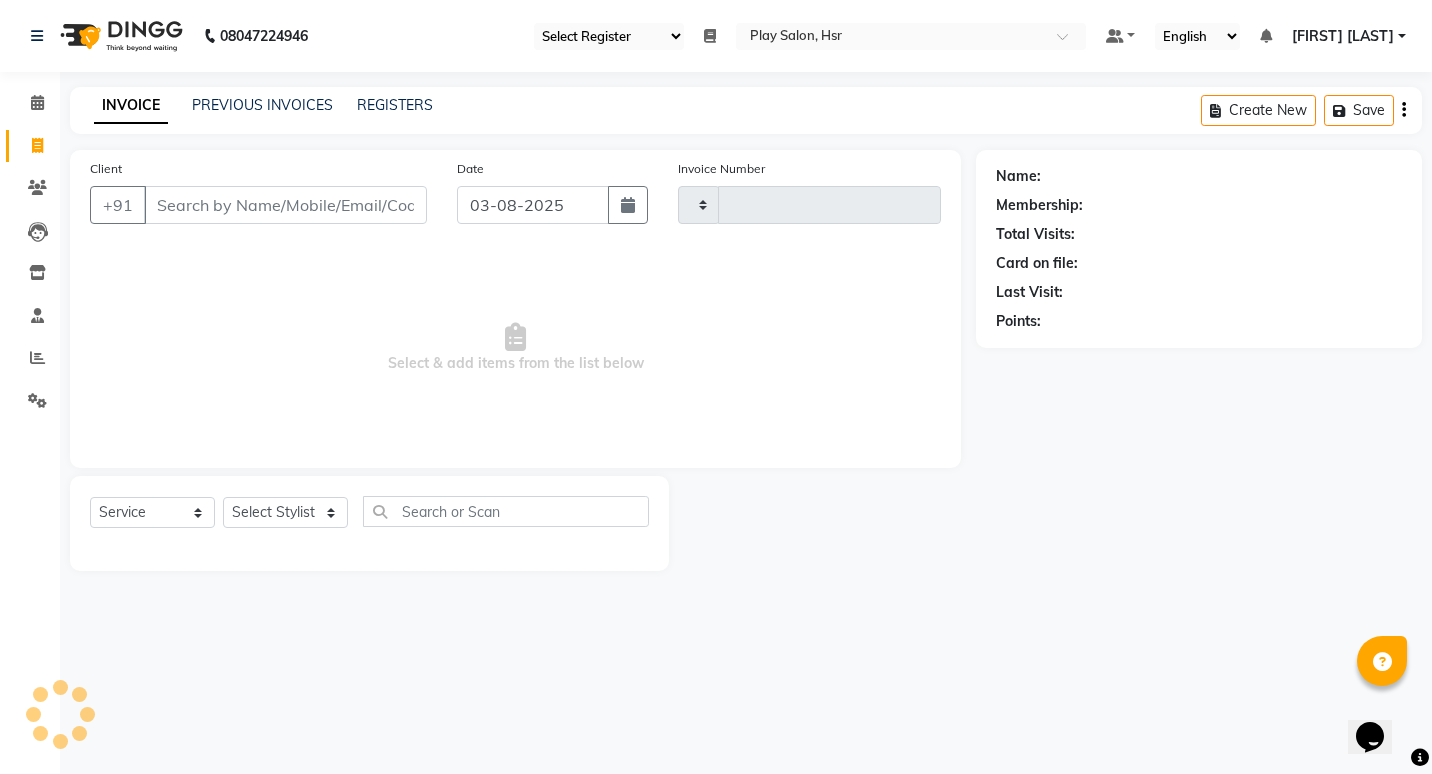 type on "0711" 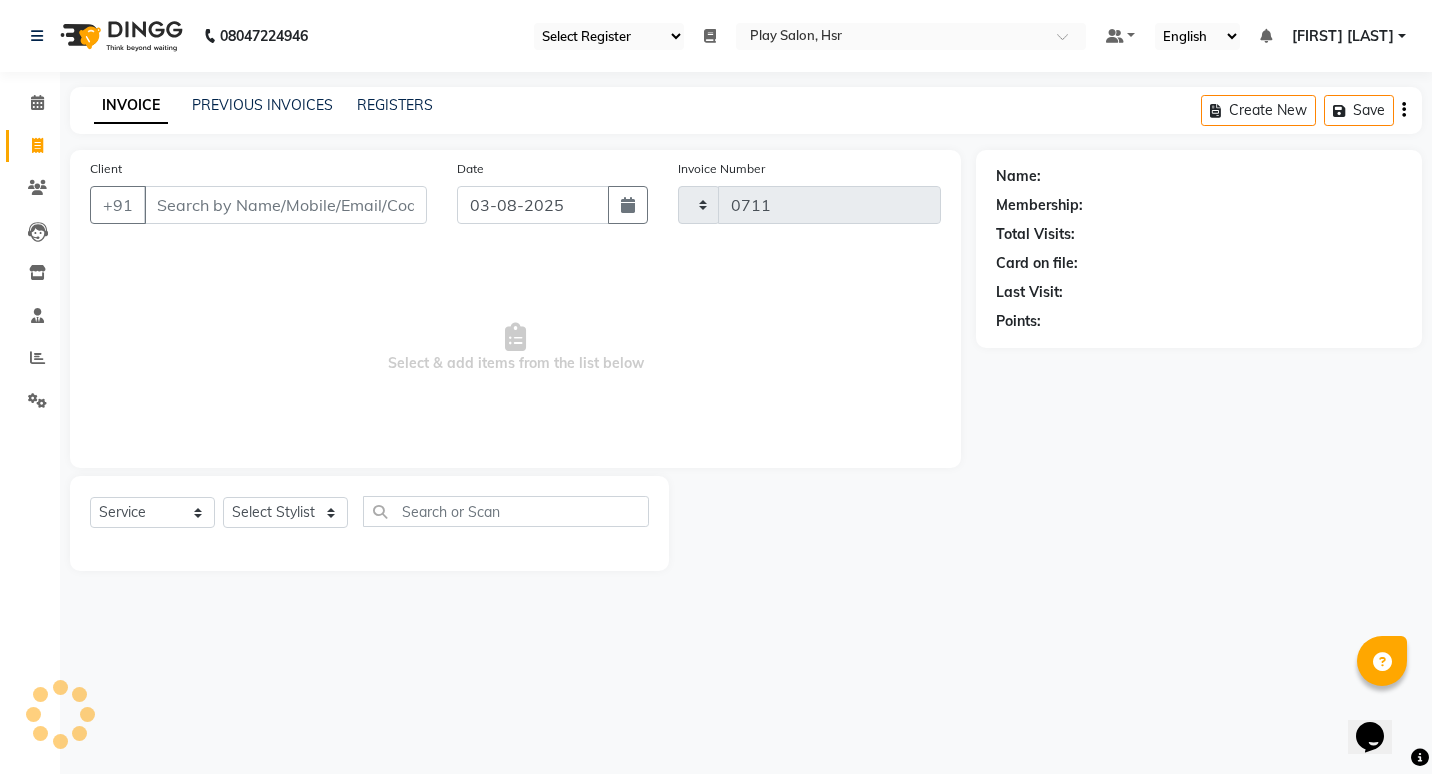 select on "8358" 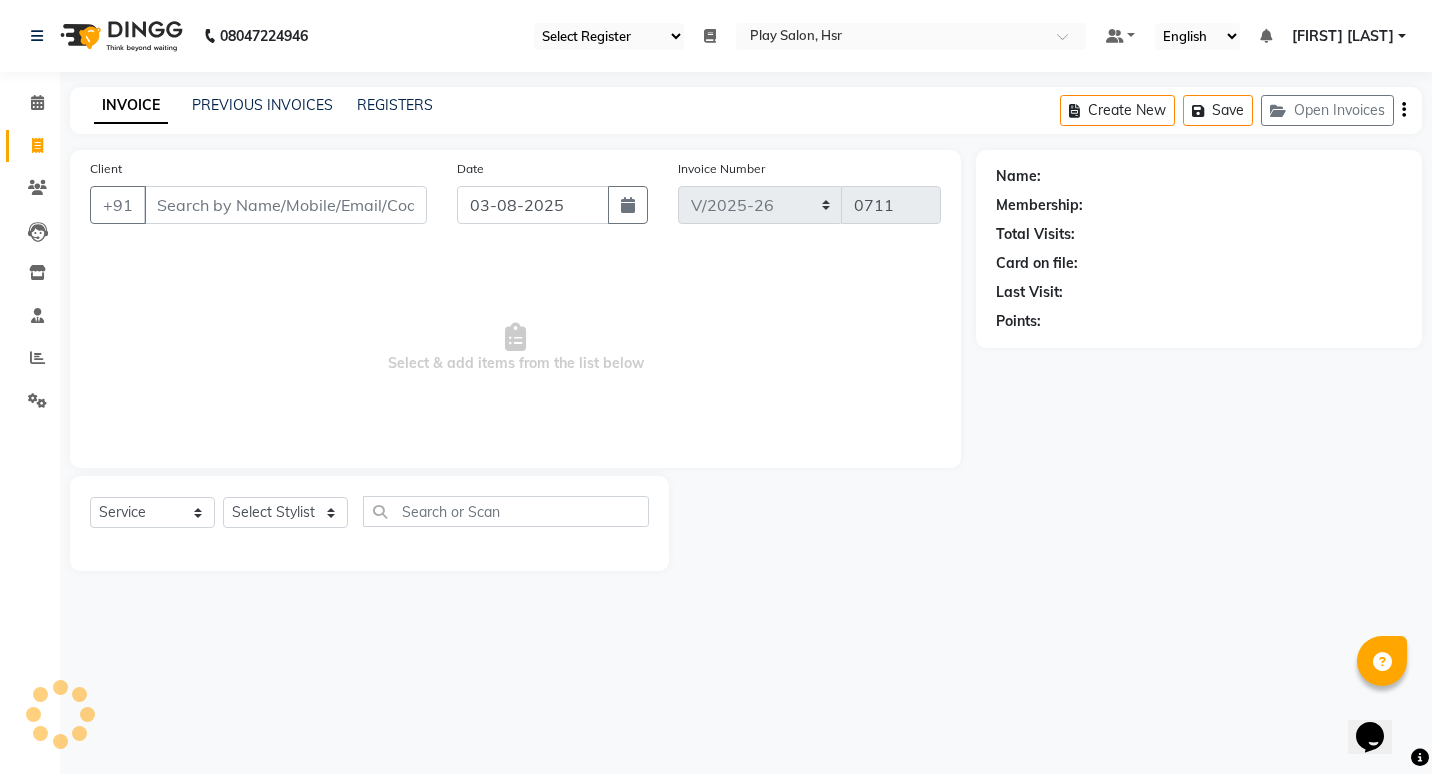type on "[PHONE]" 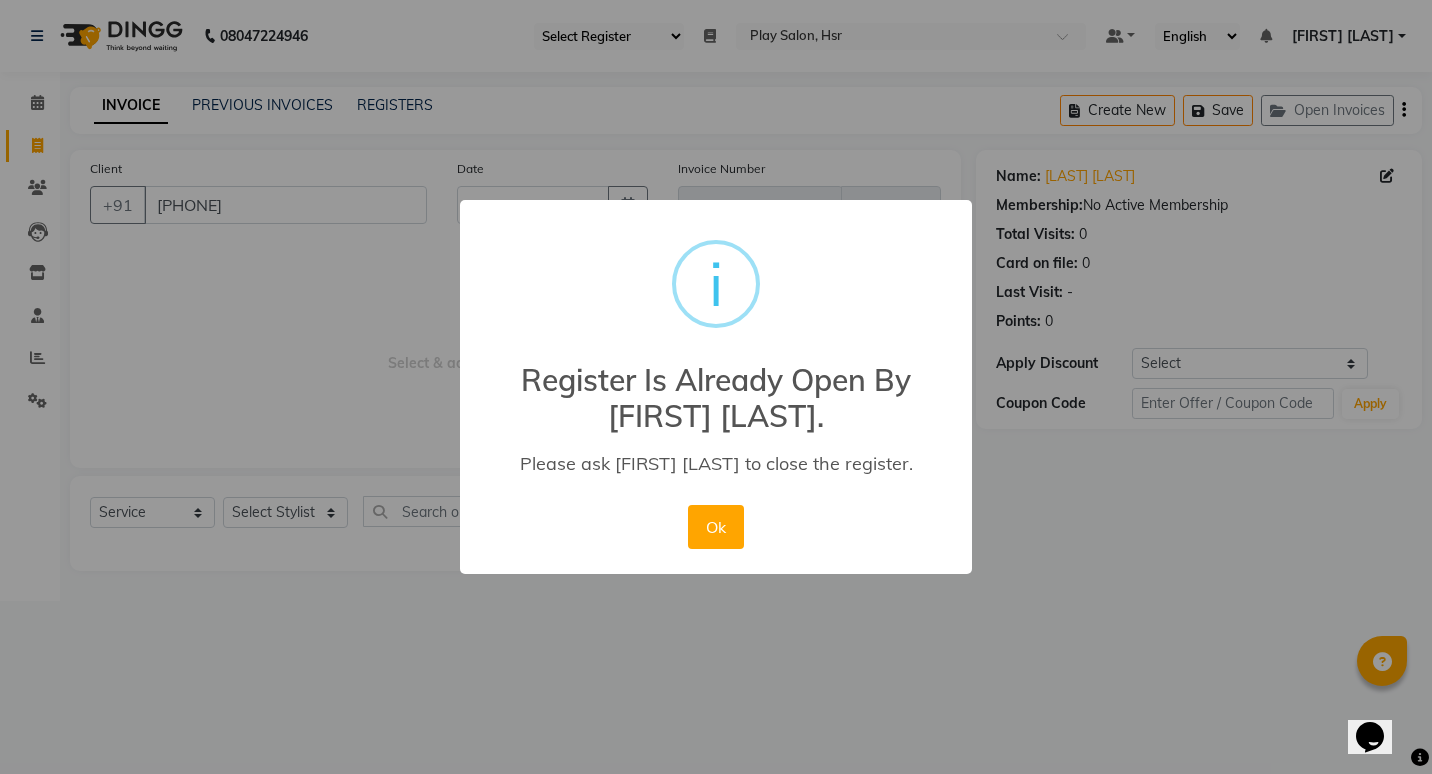 type 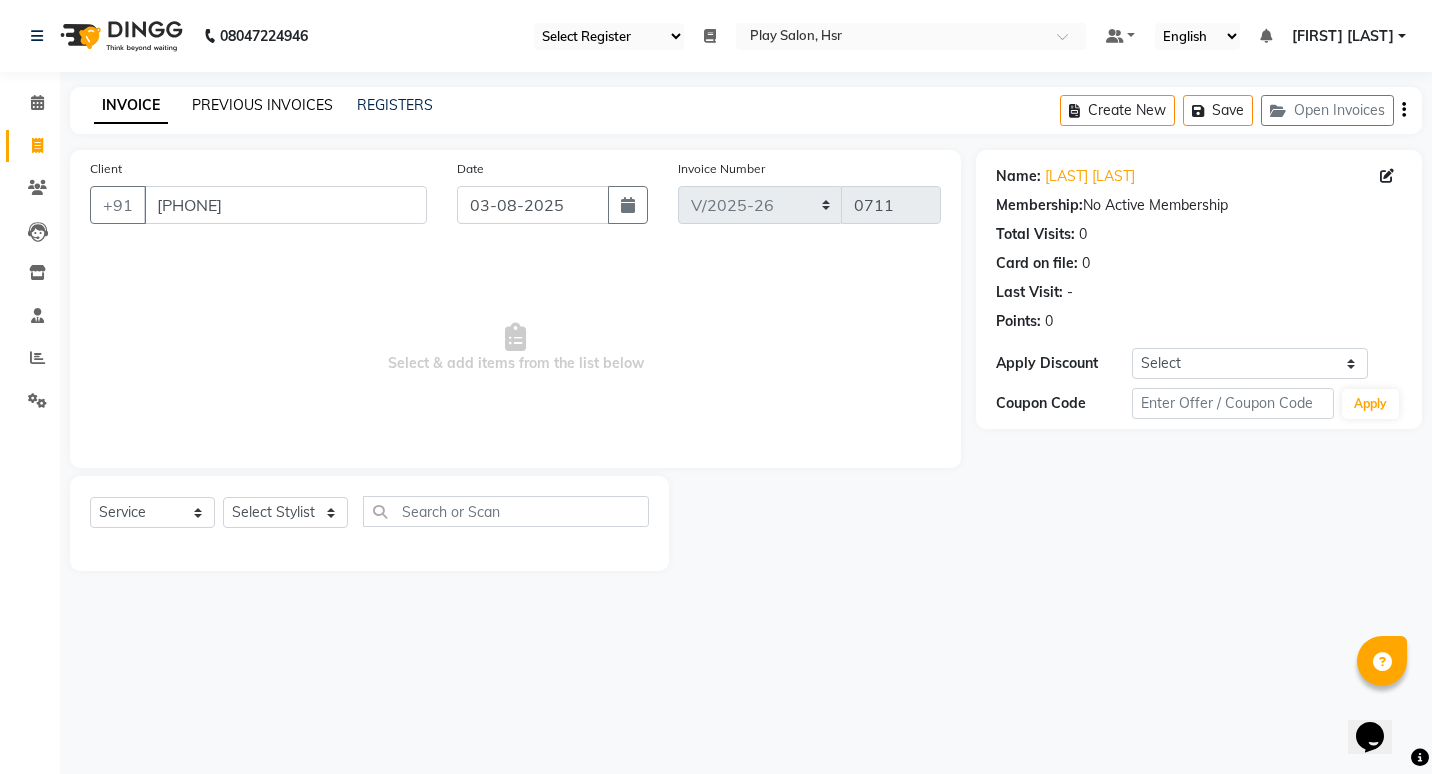 click on "PREVIOUS INVOICES" 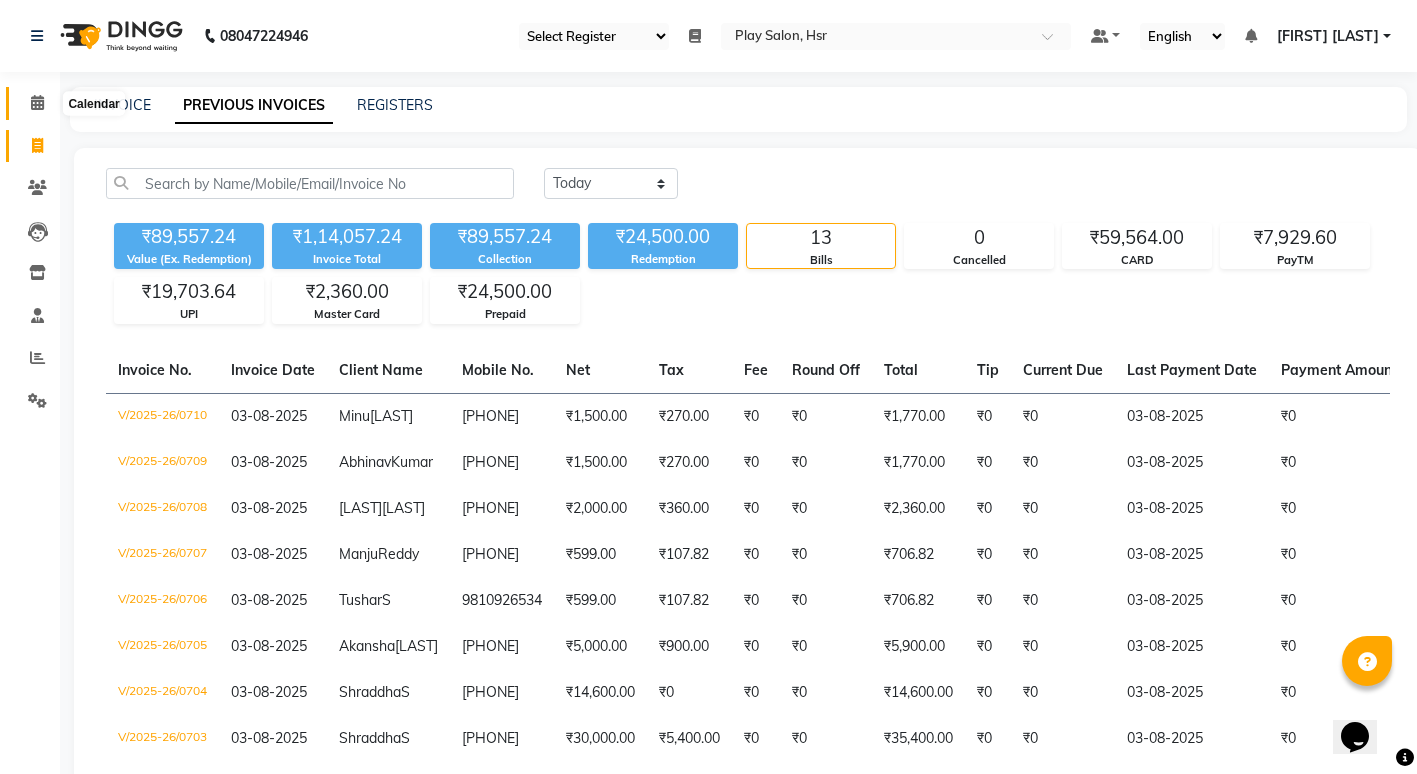 click 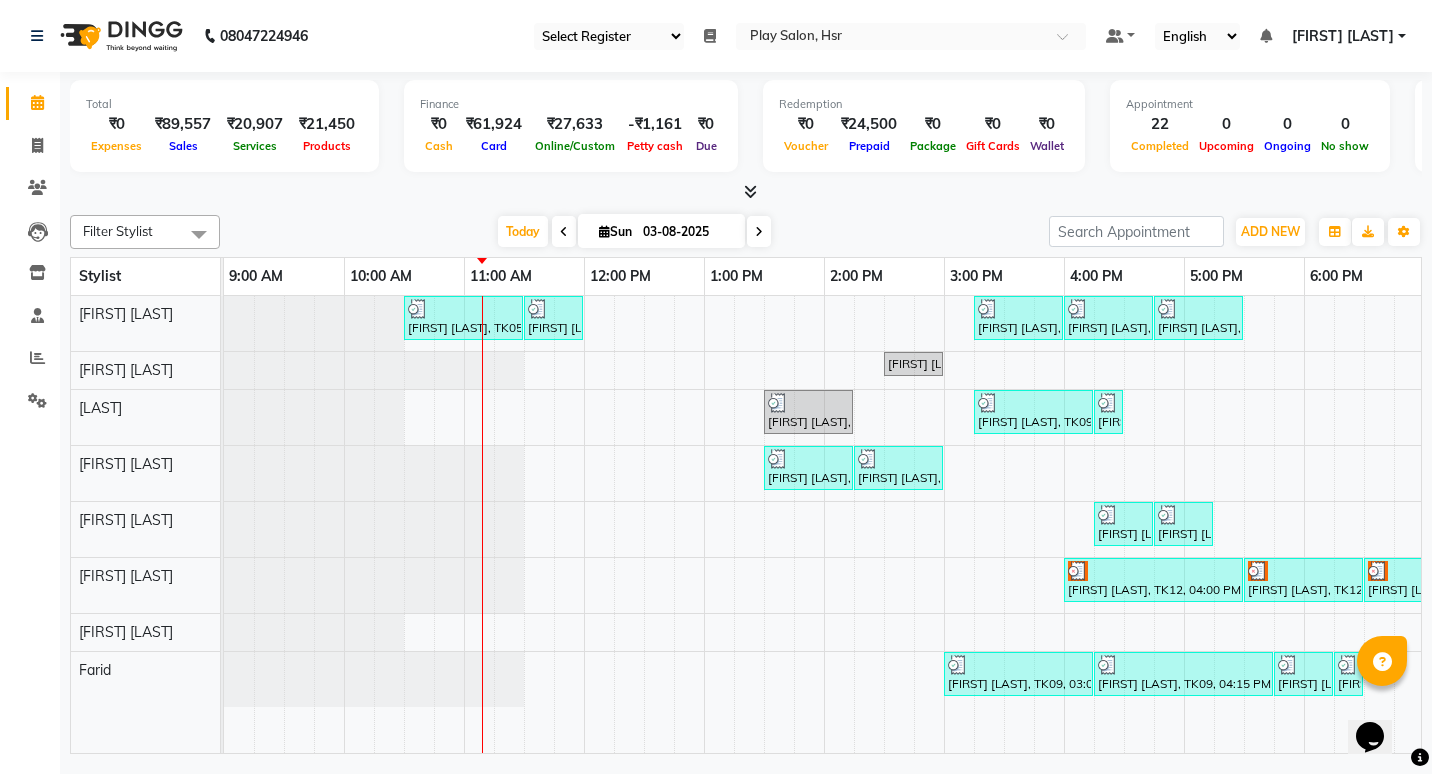 click at bounding box center (1153, 571) 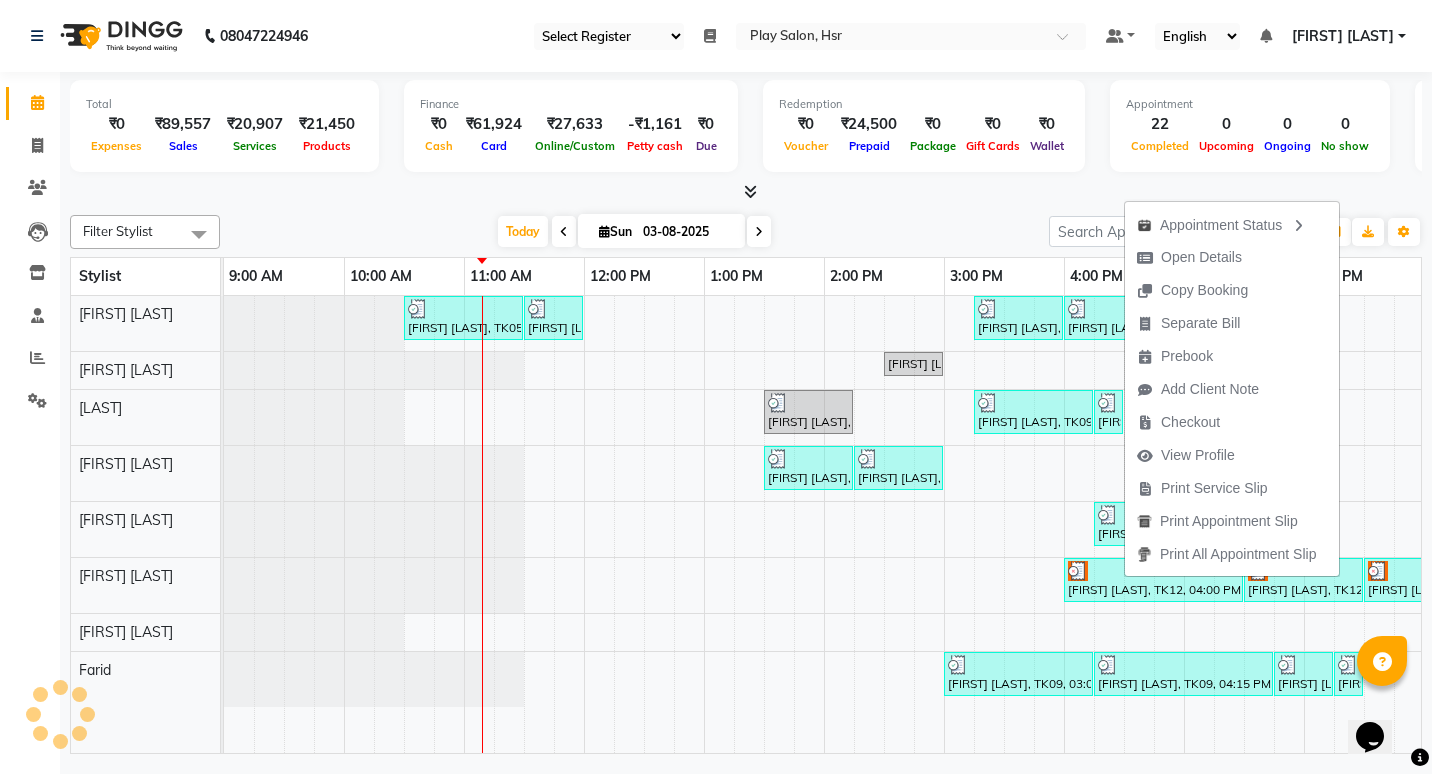 click at bounding box center (1153, 571) 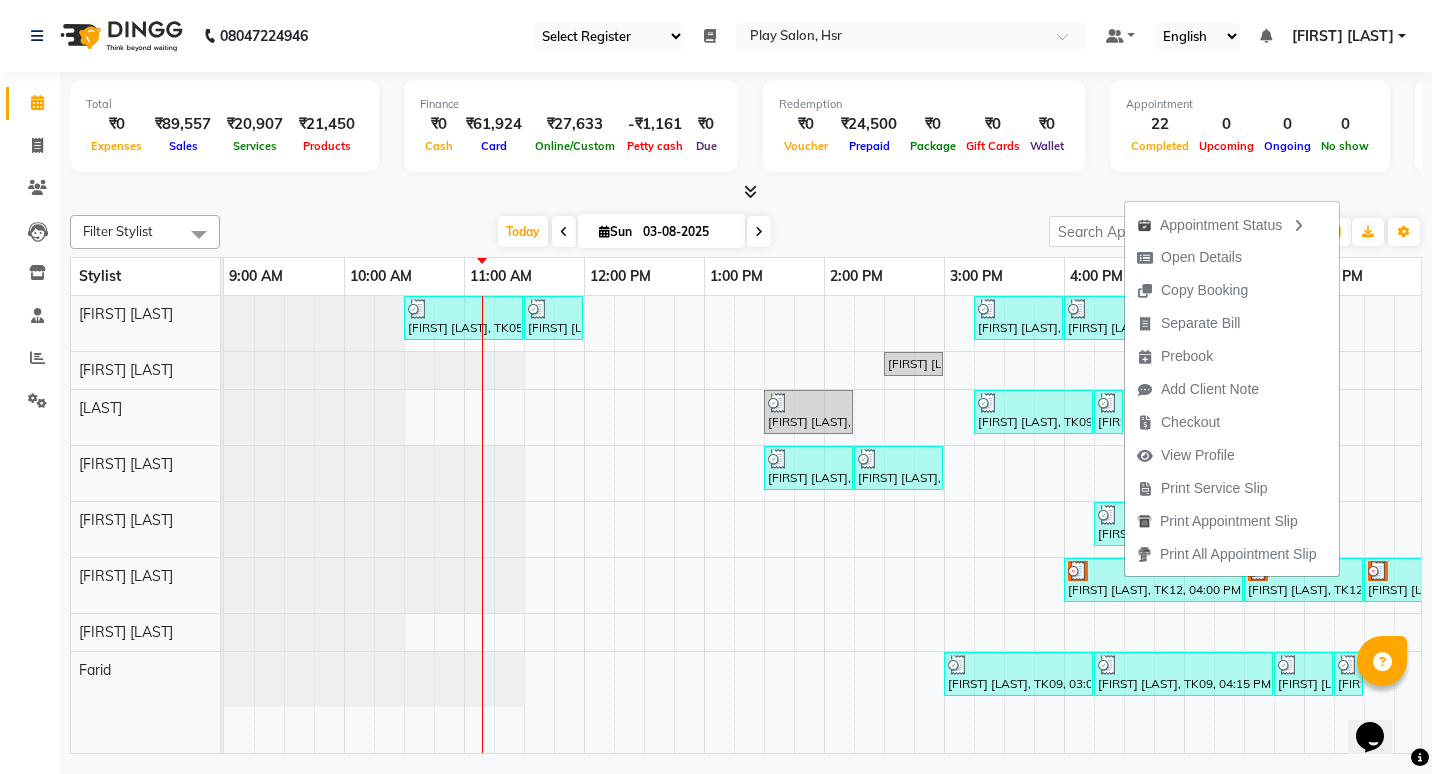 click on "Today  Sun 03-08-2025" at bounding box center [634, 232] 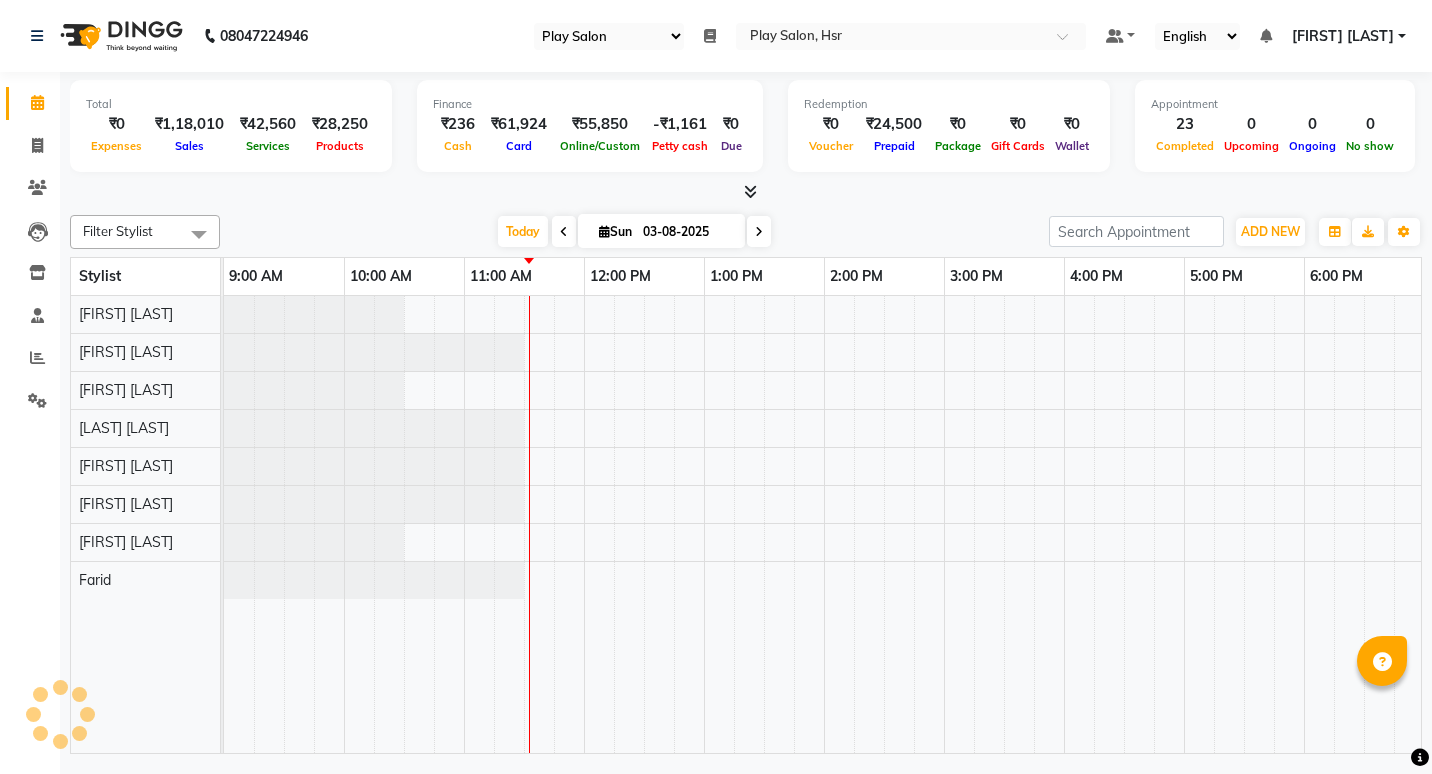 select on "92" 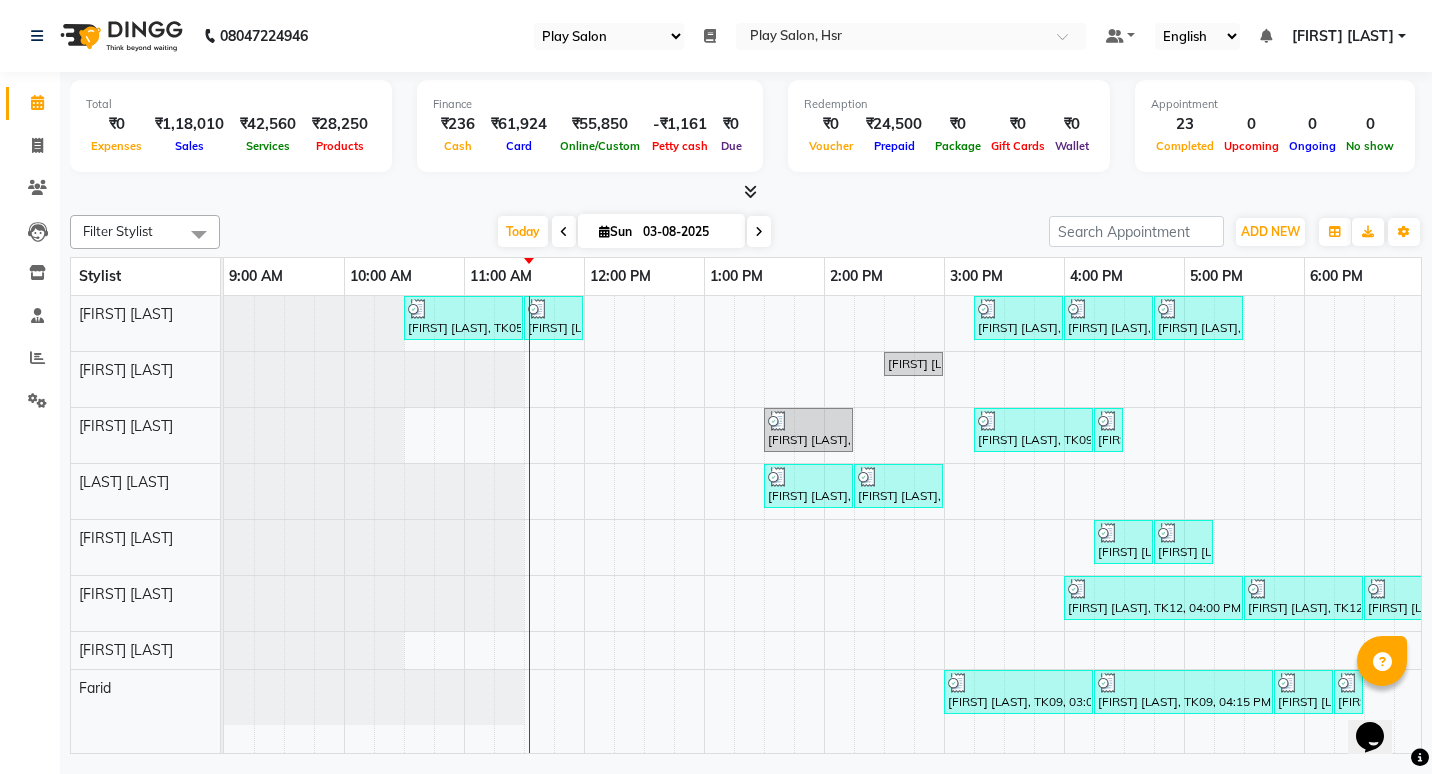 scroll, scrollTop: 0, scrollLeft: 0, axis: both 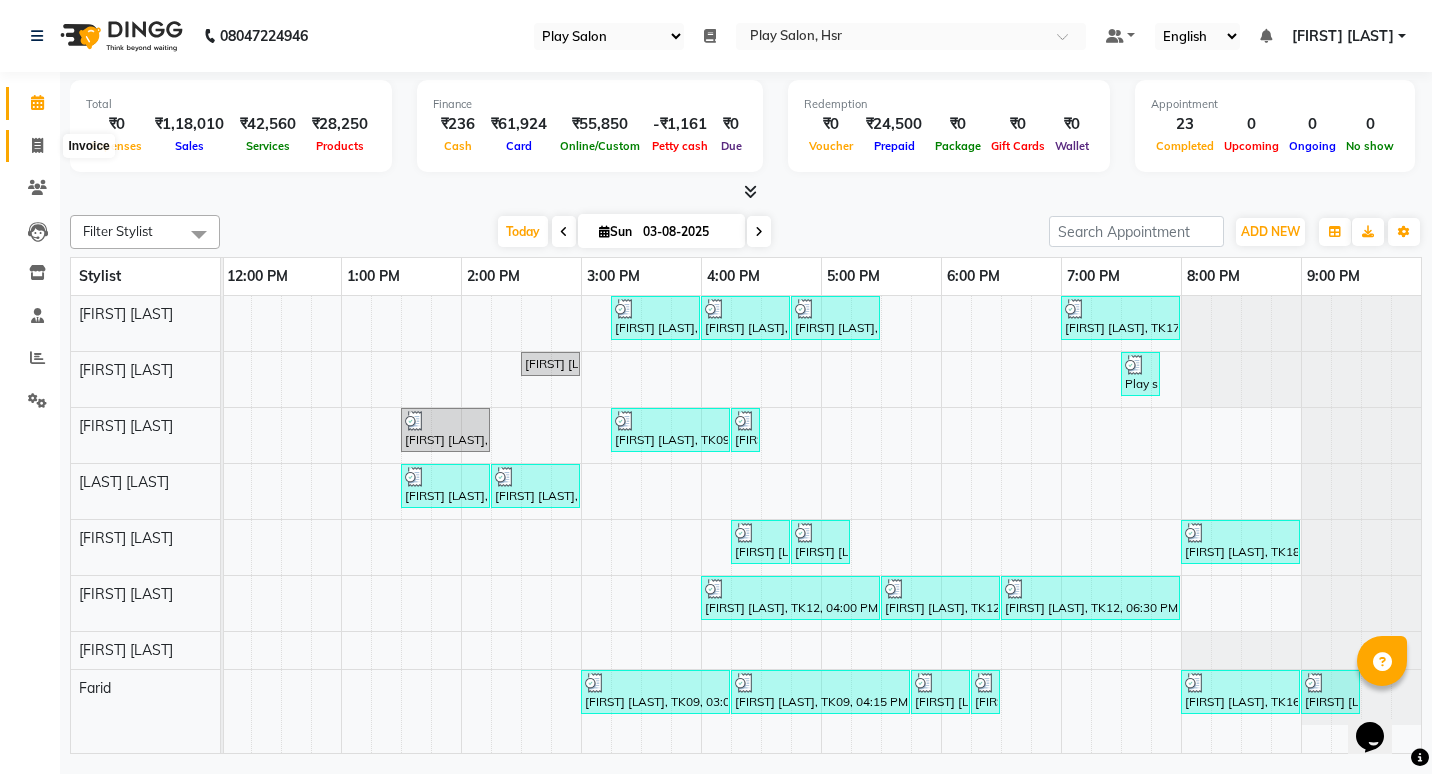 click 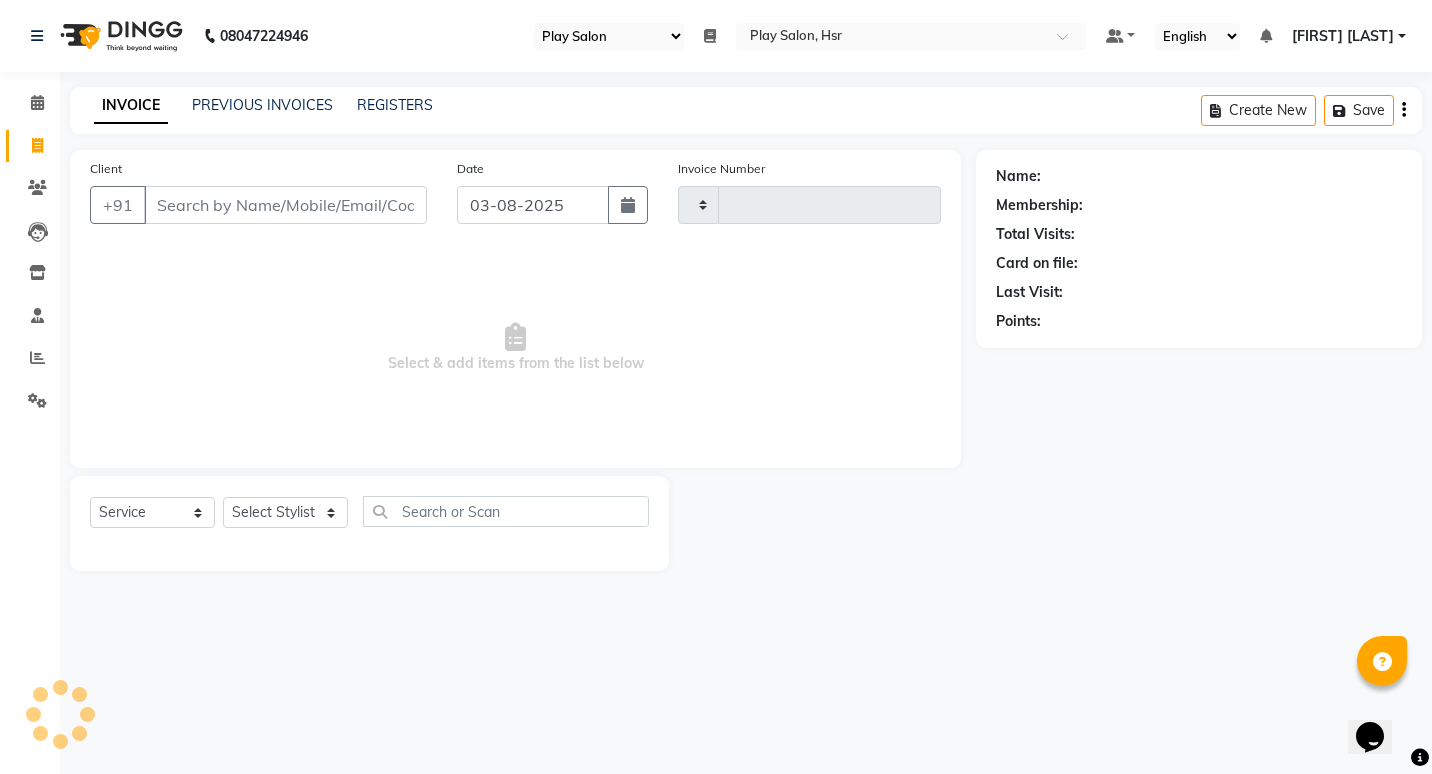 type on "0713" 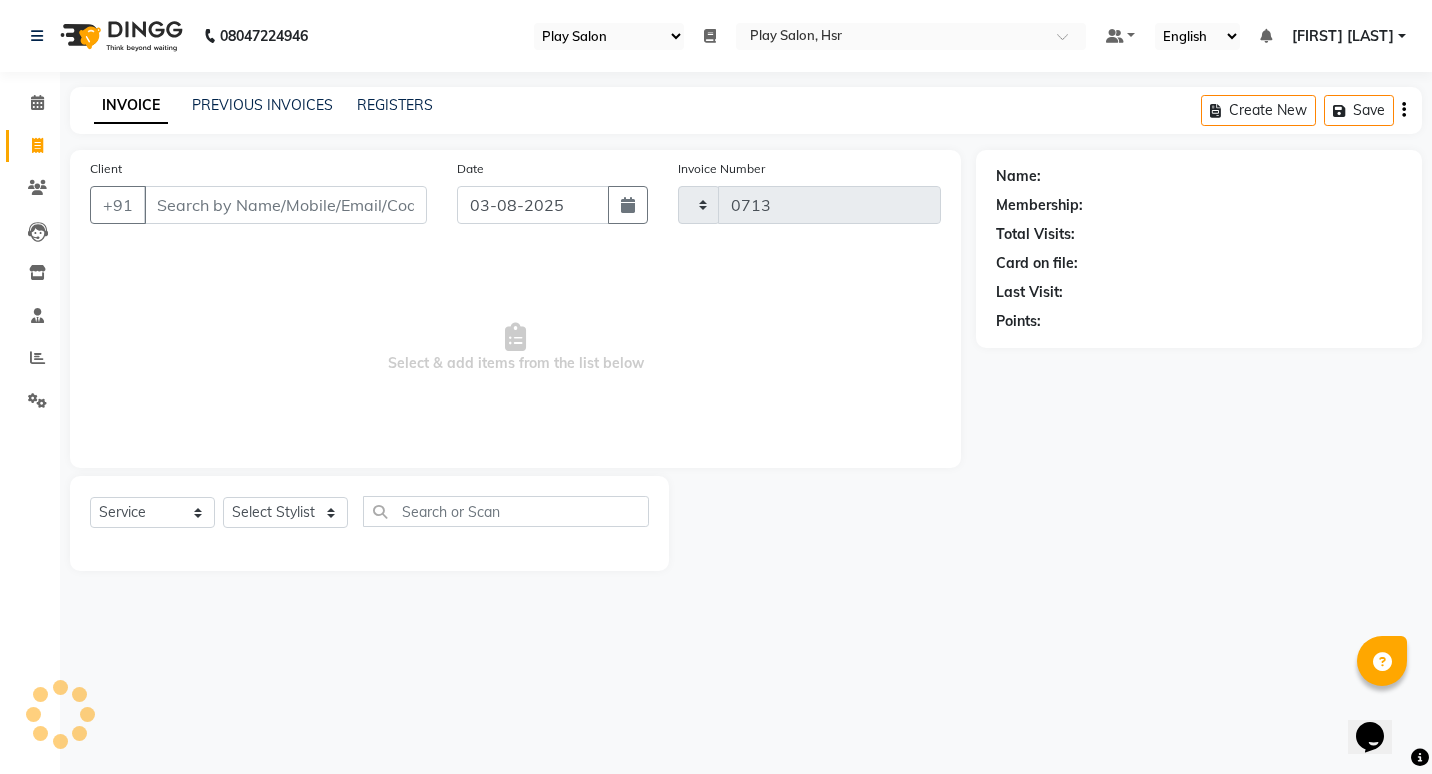 select on "8358" 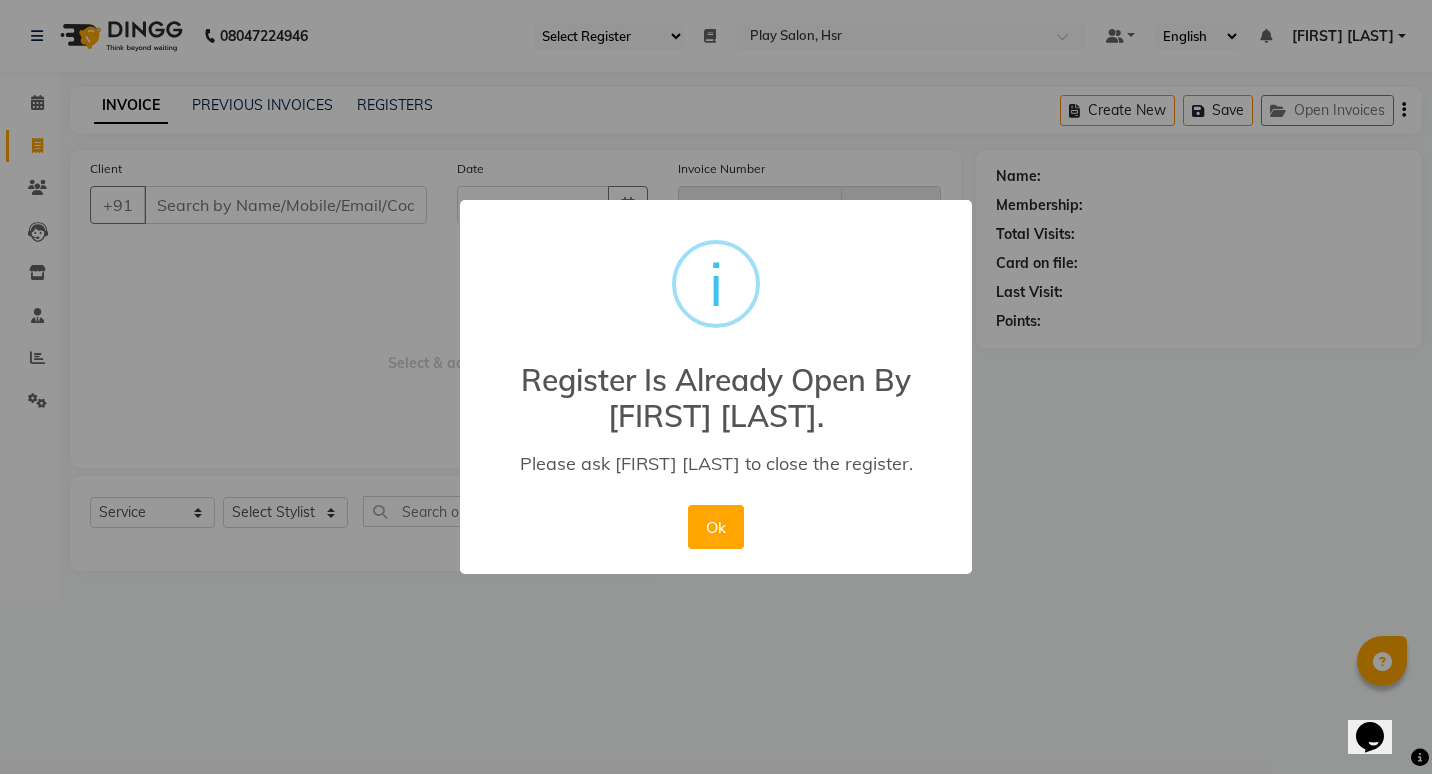 type 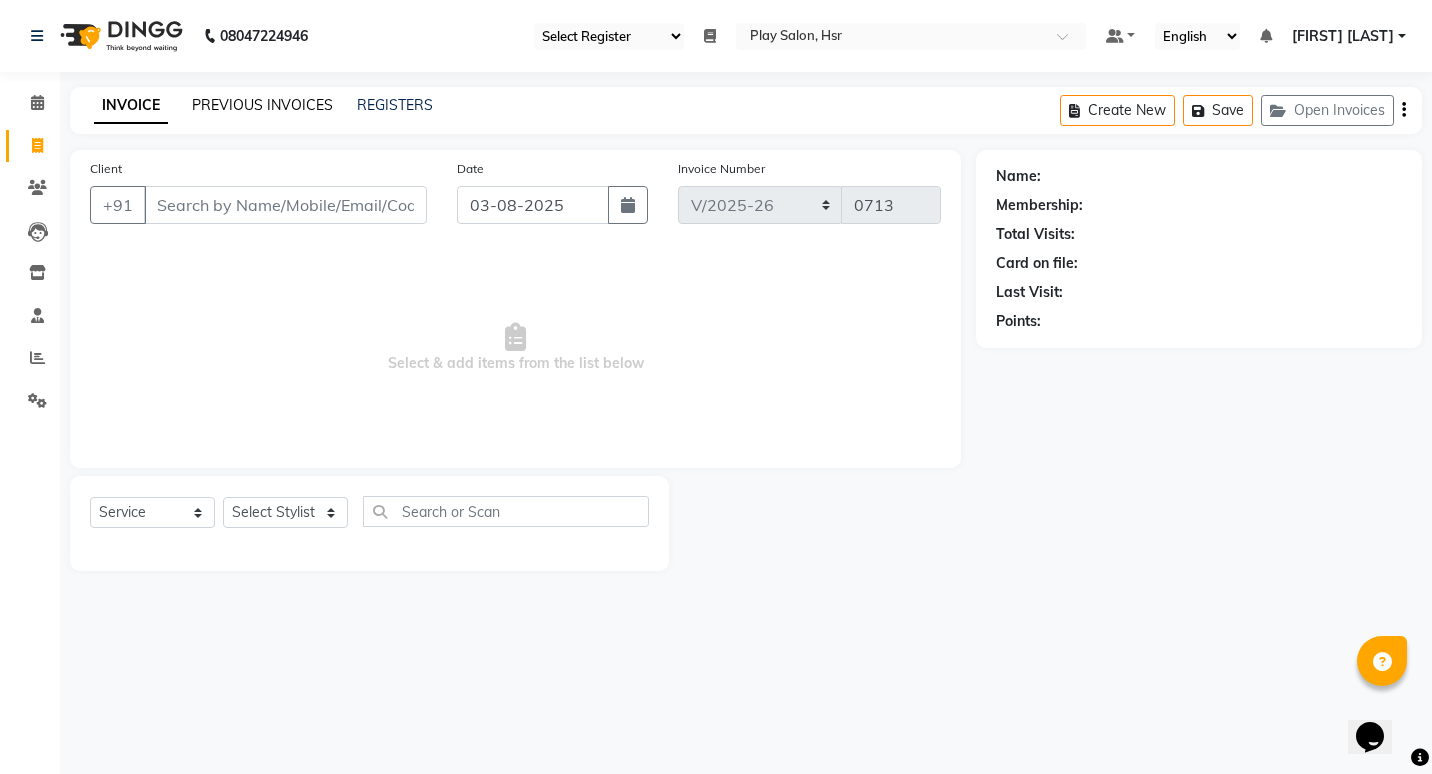 click on "PREVIOUS INVOICES" 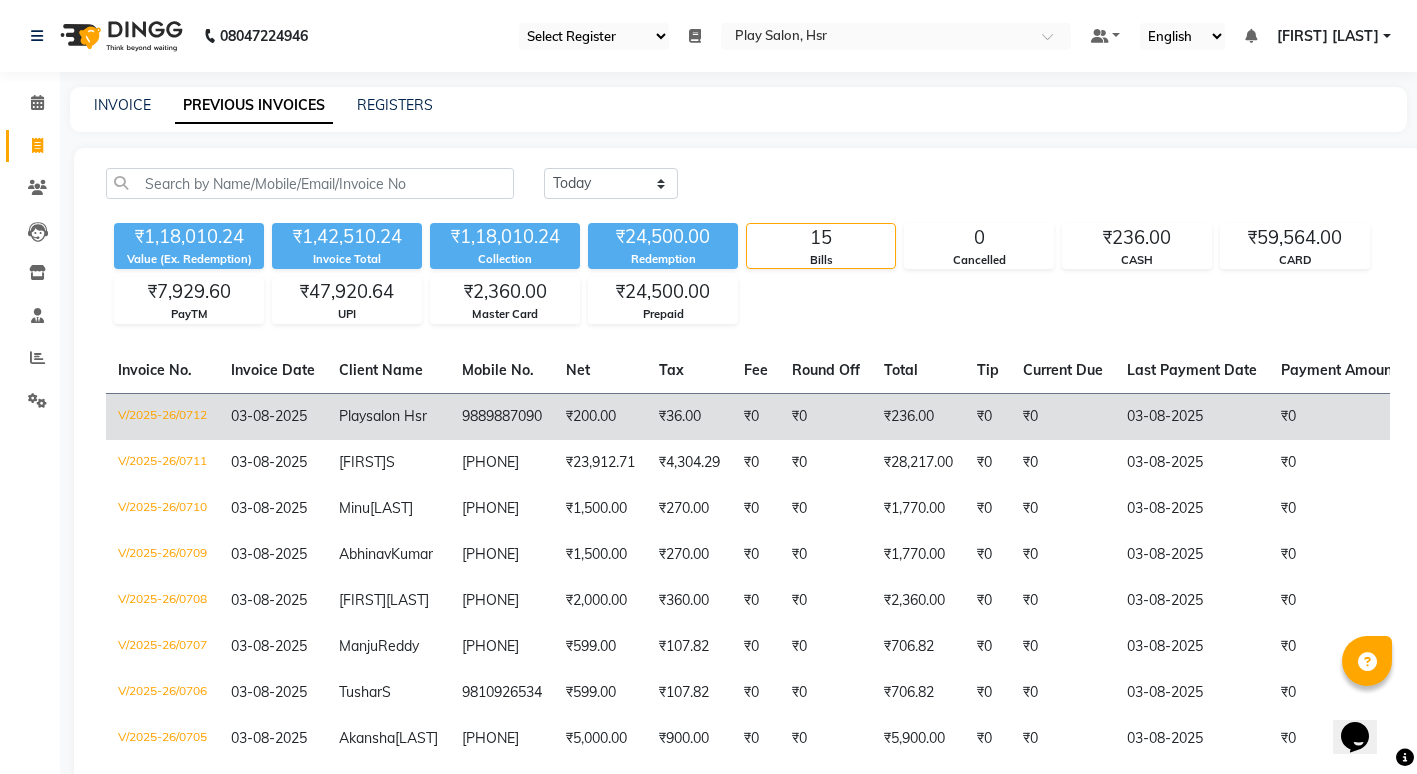 click on "V/2025-26/0712" 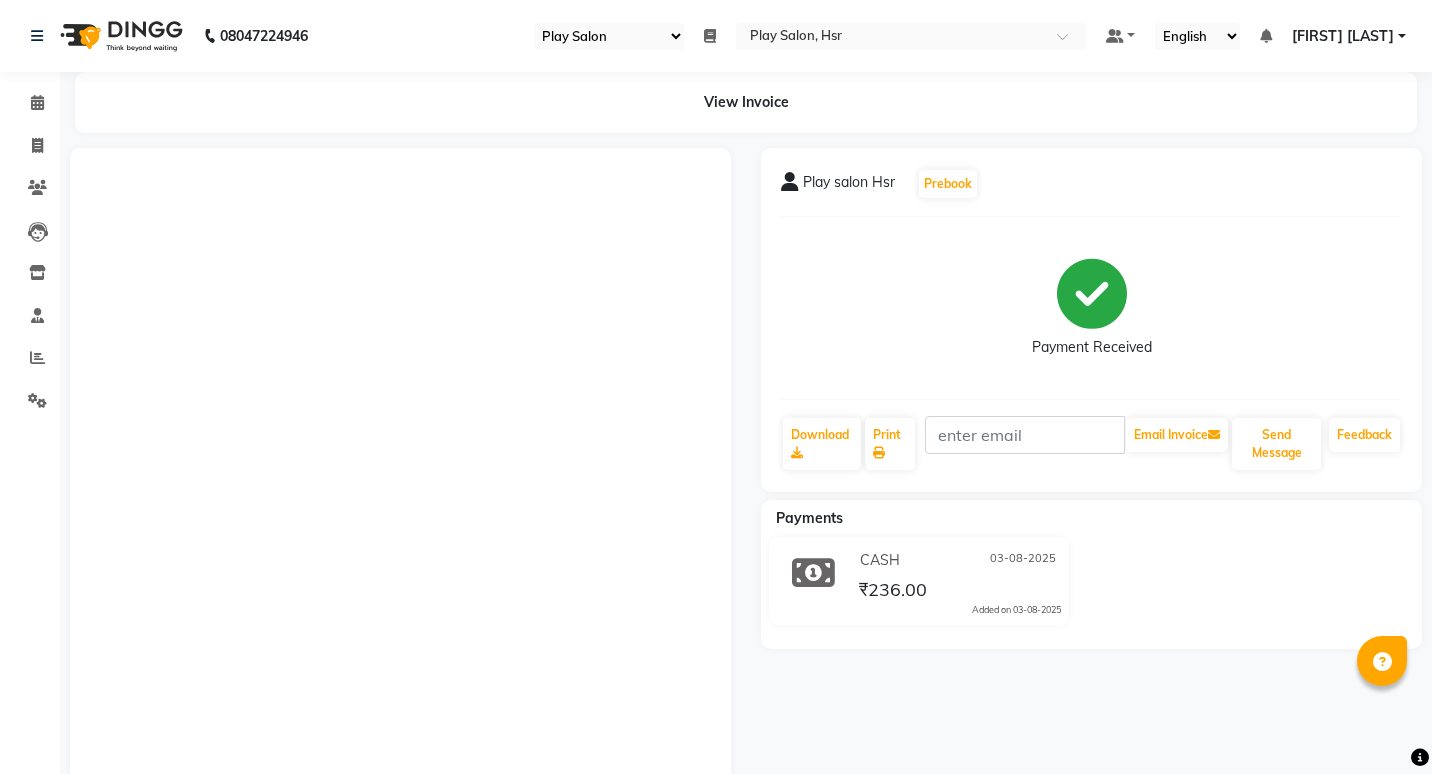 select on "92" 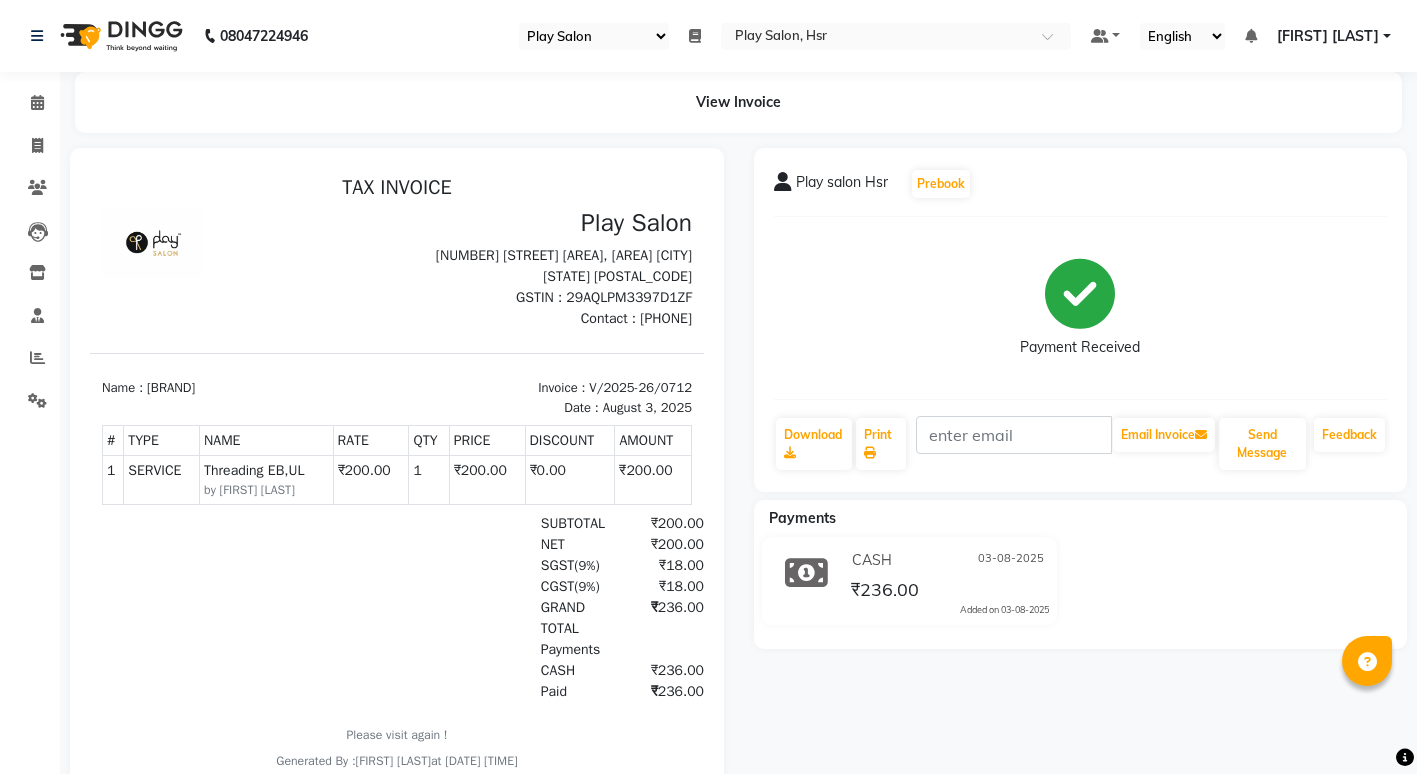 scroll, scrollTop: 0, scrollLeft: 0, axis: both 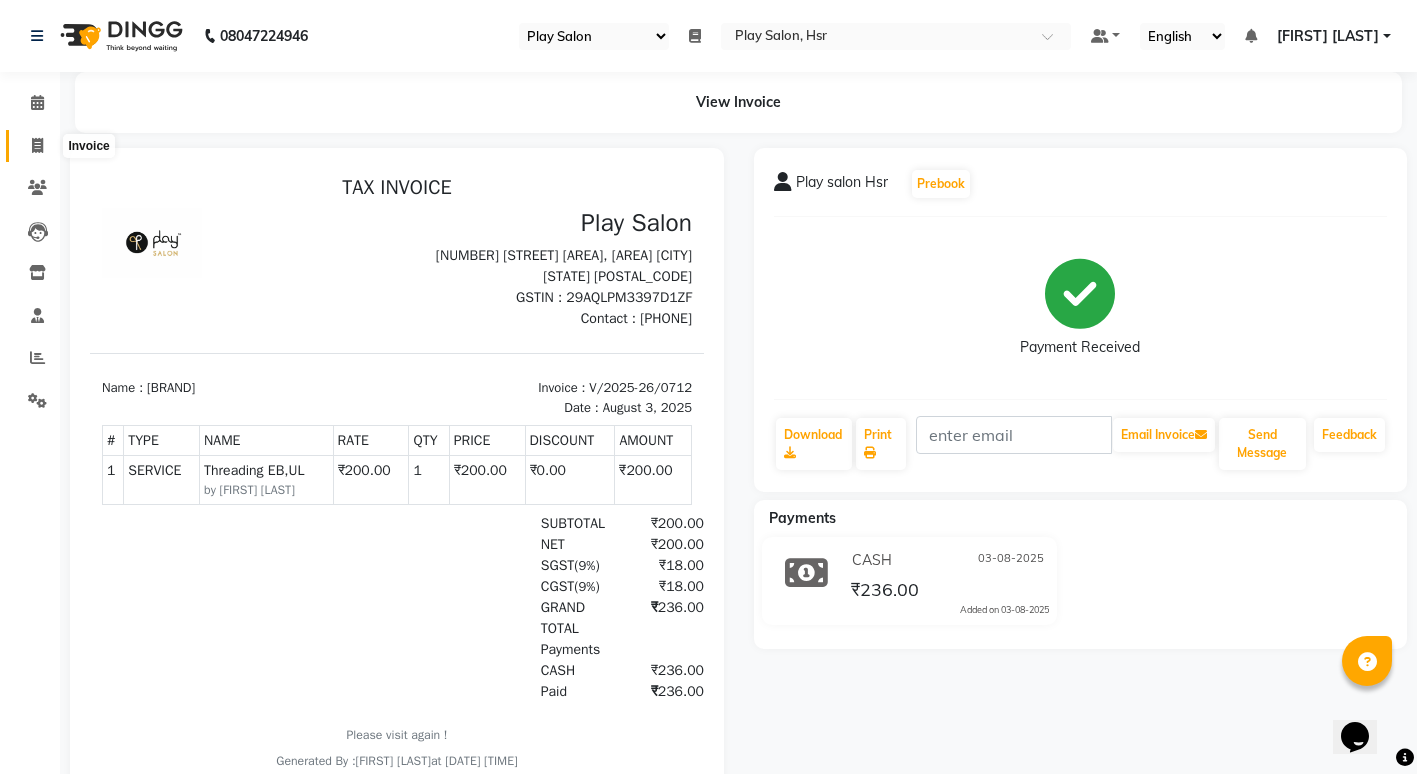 click 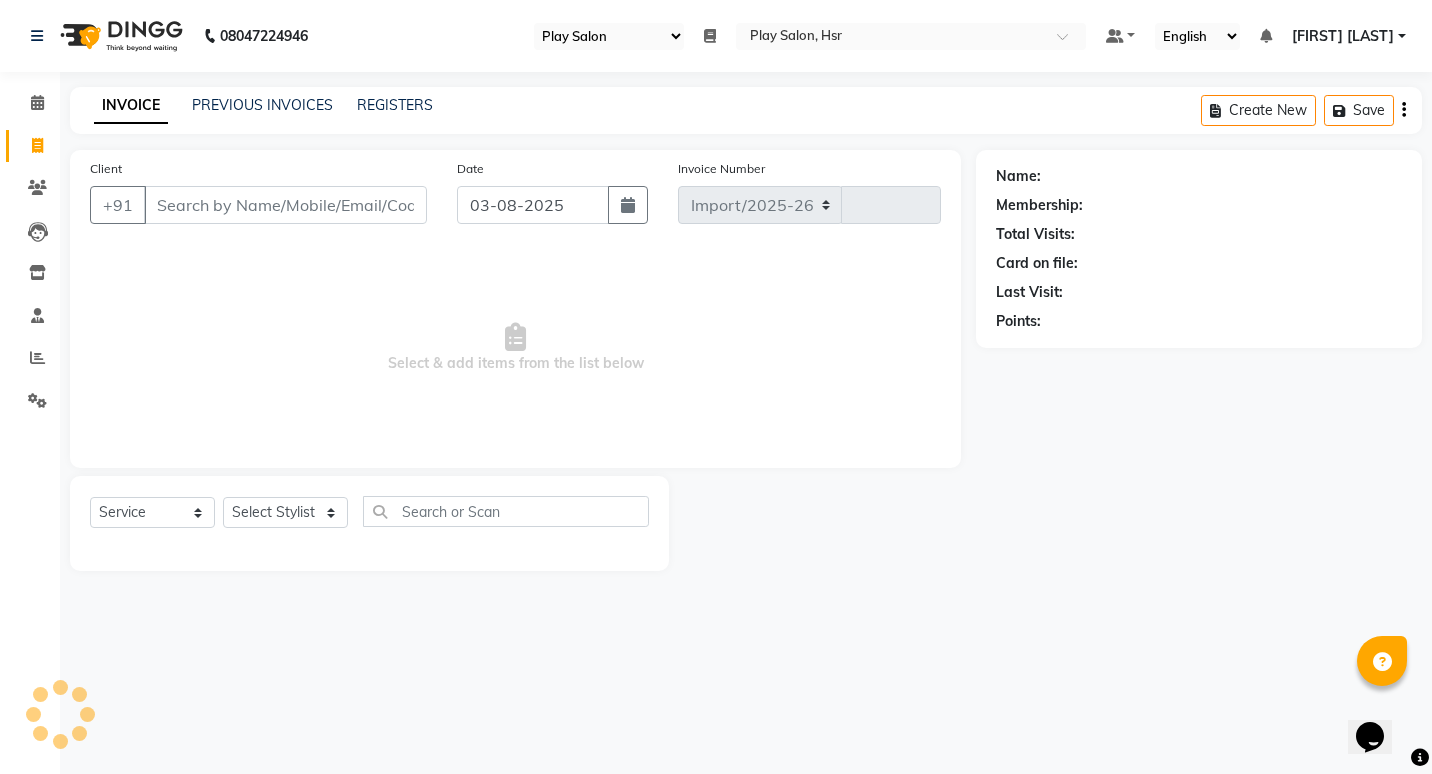 select on "8358" 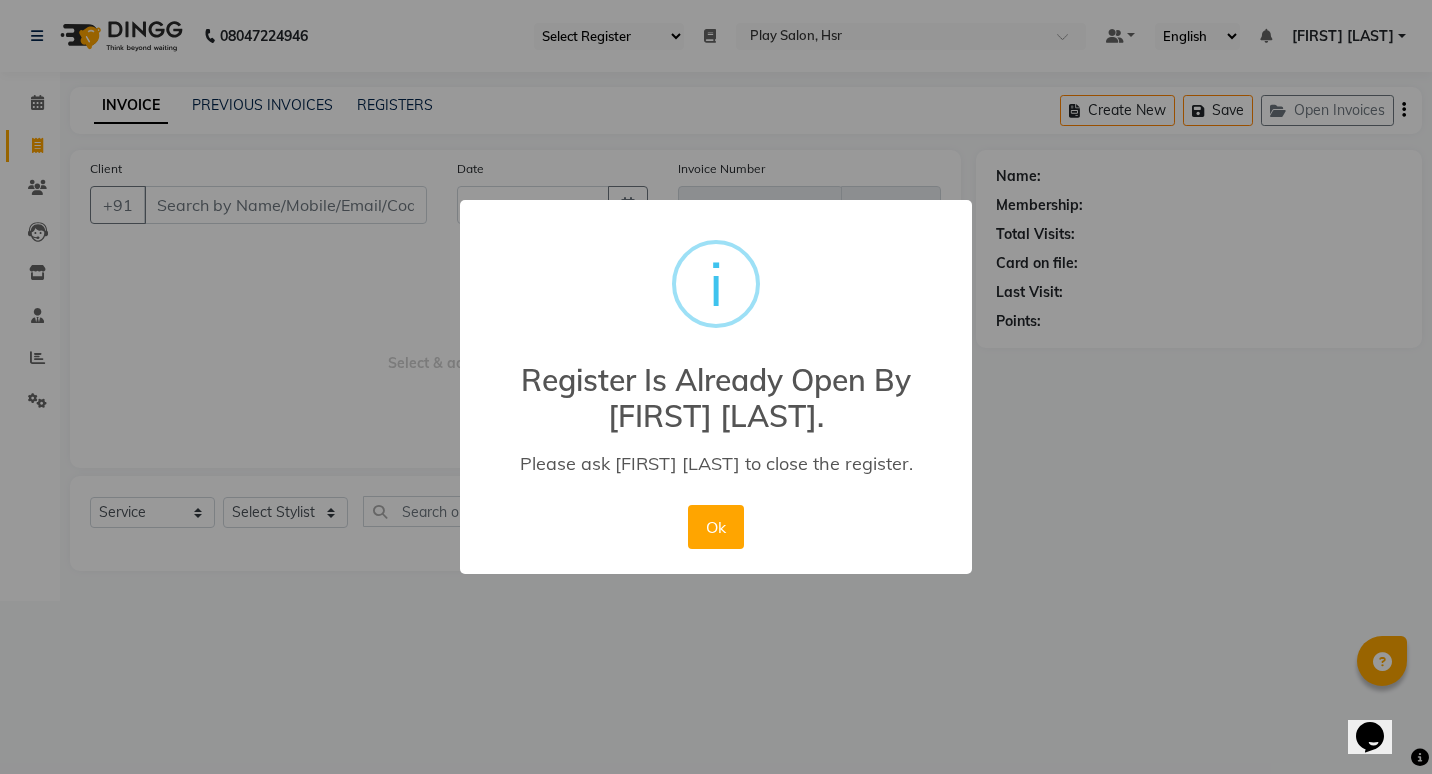 type 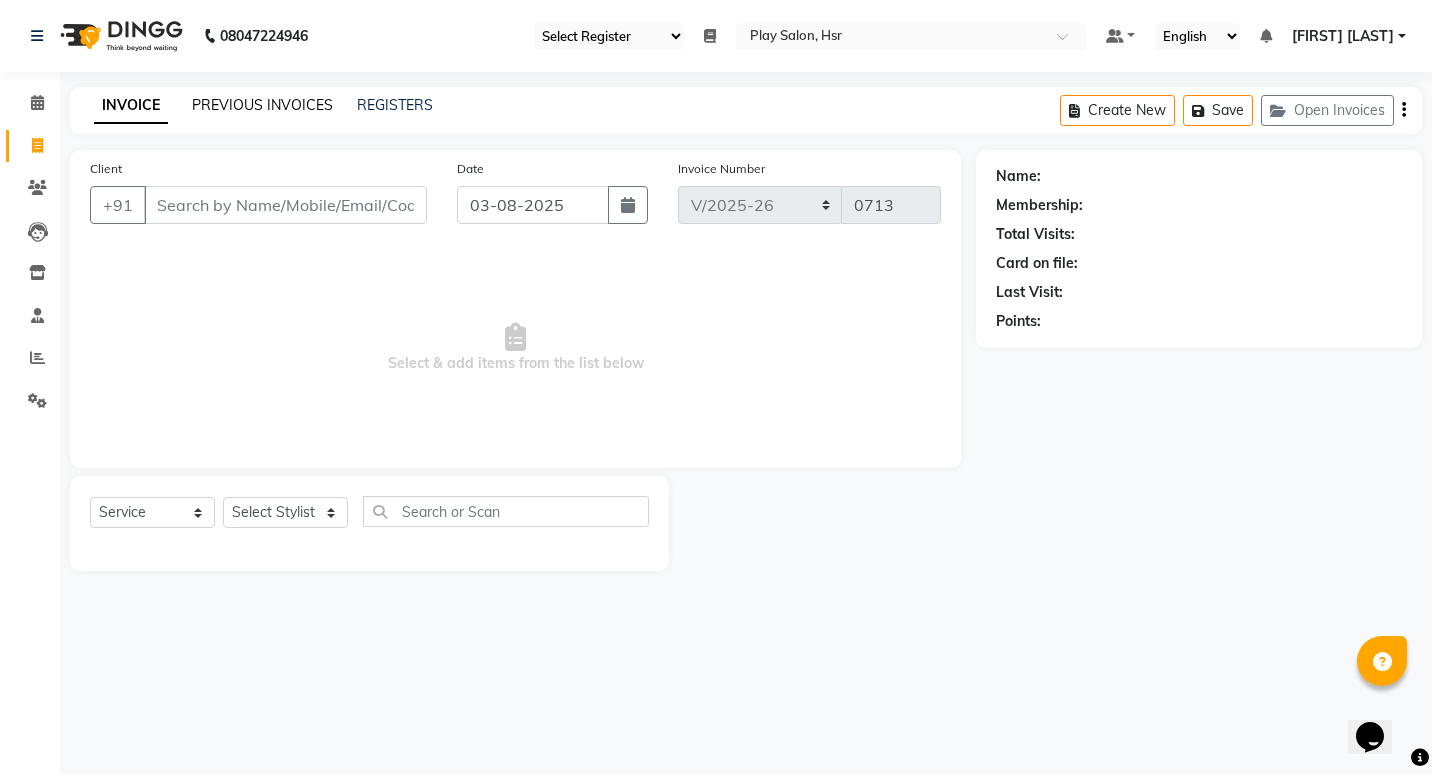 click on "PREVIOUS INVOICES" 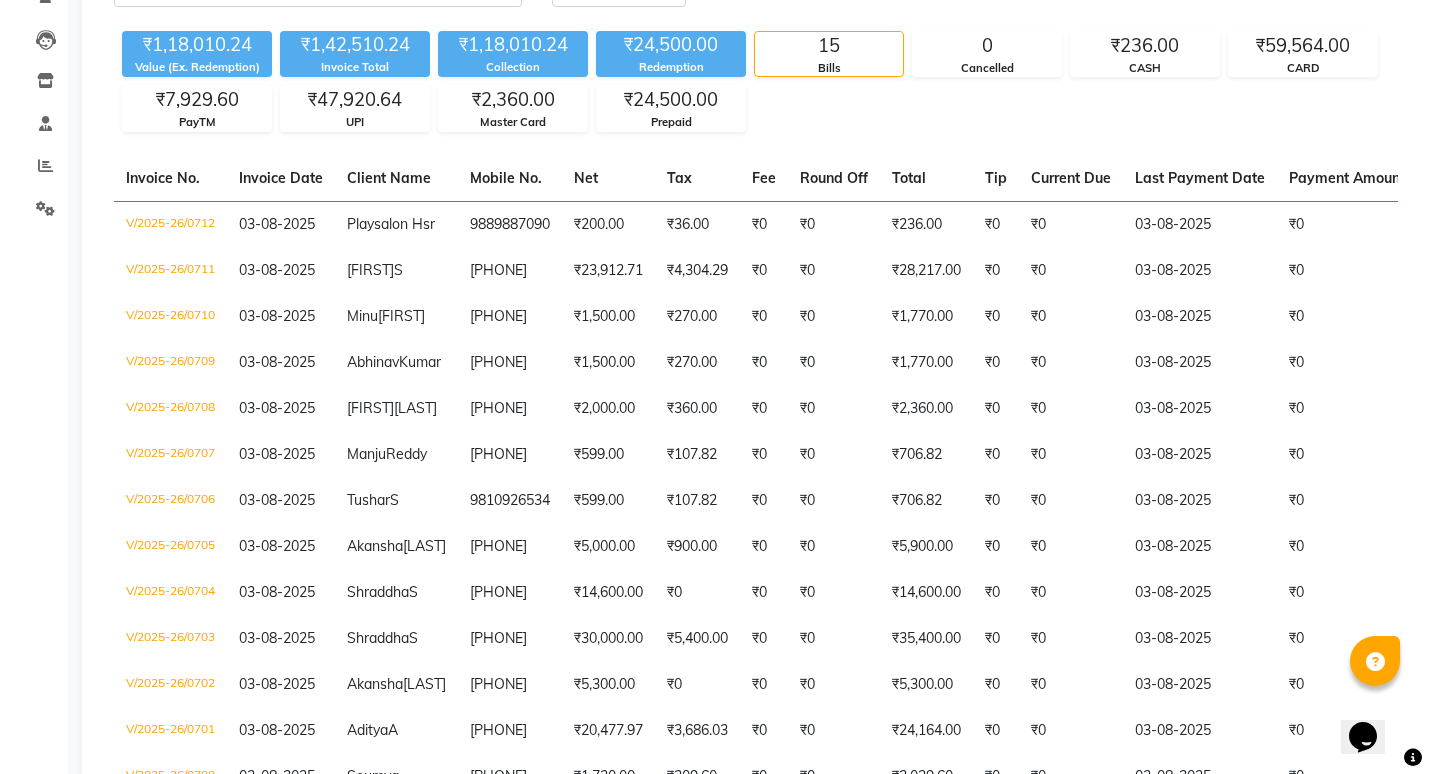 scroll, scrollTop: 0, scrollLeft: 0, axis: both 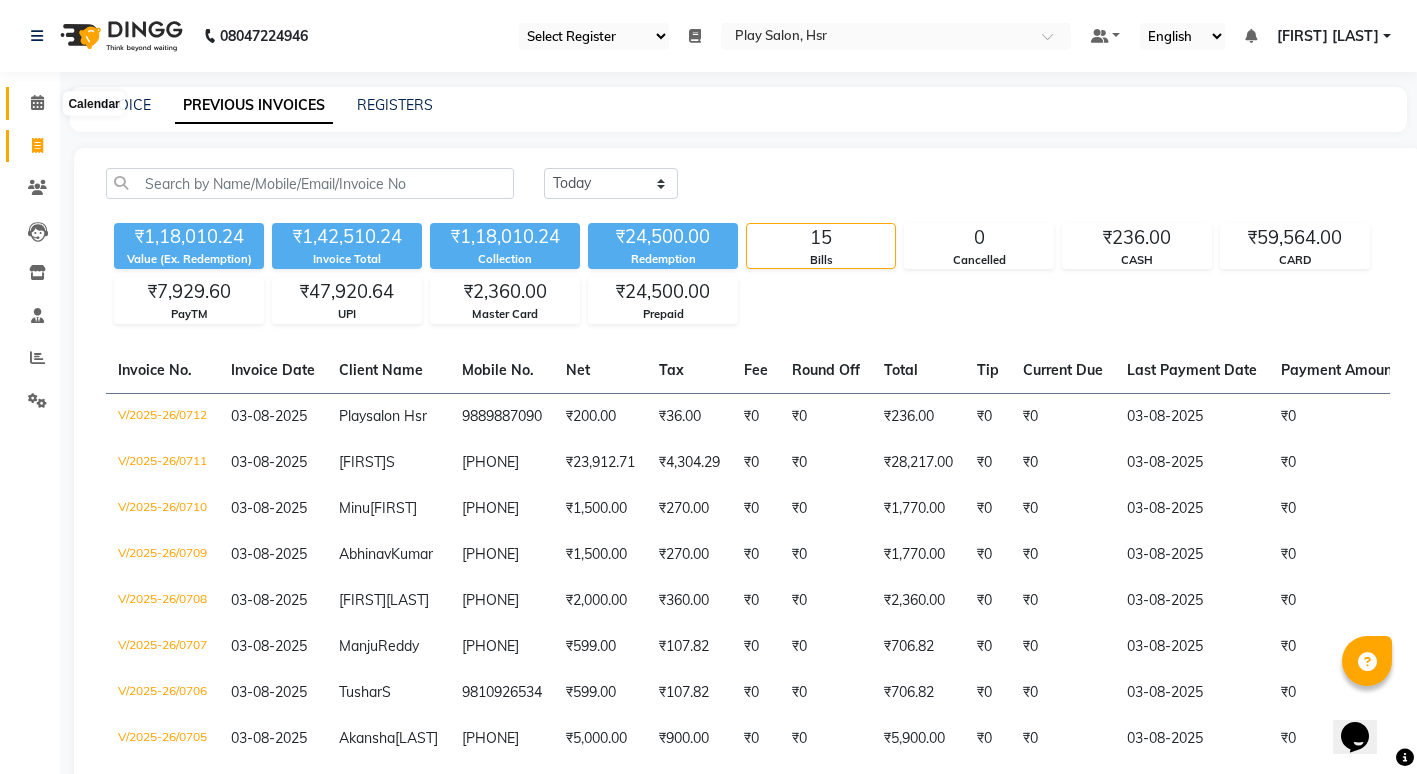 click 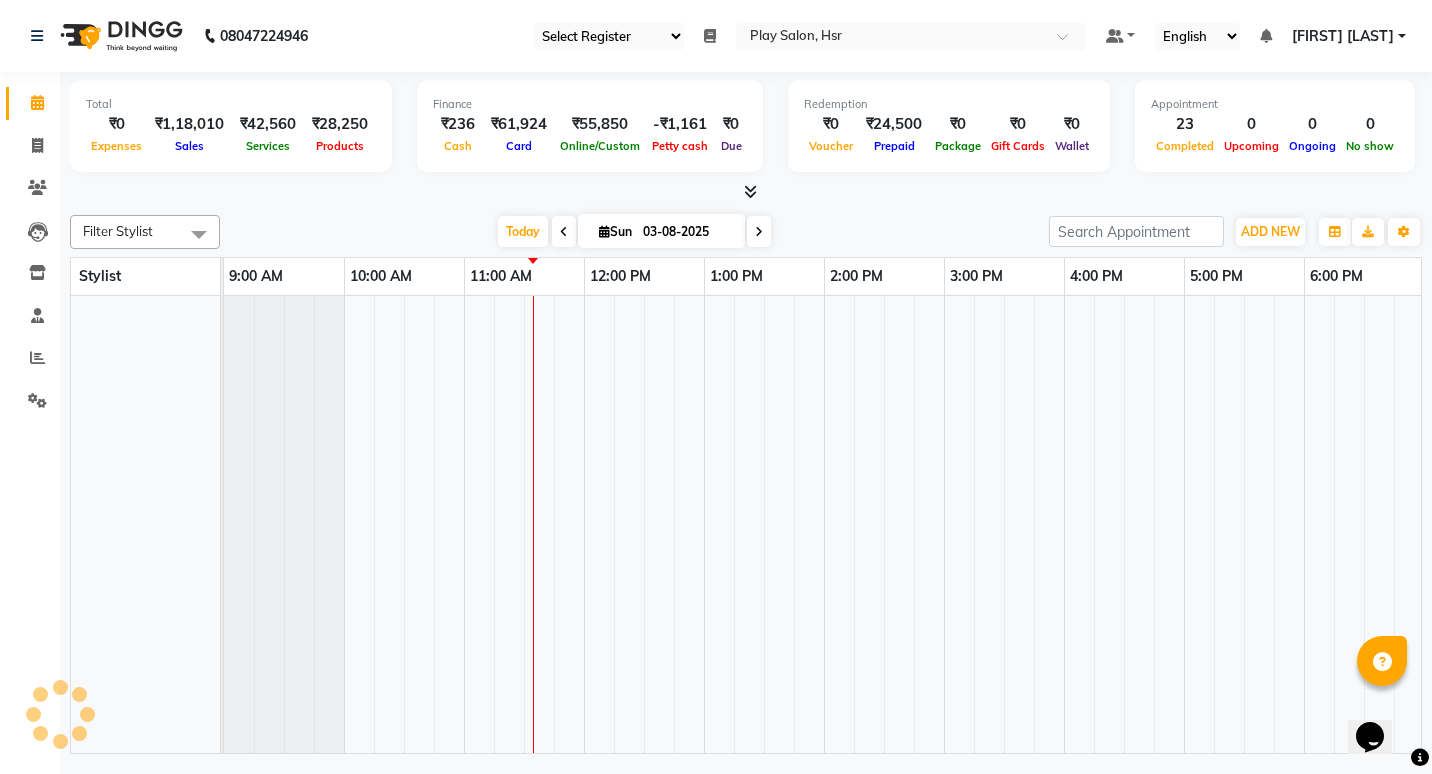 scroll, scrollTop: 0, scrollLeft: 0, axis: both 